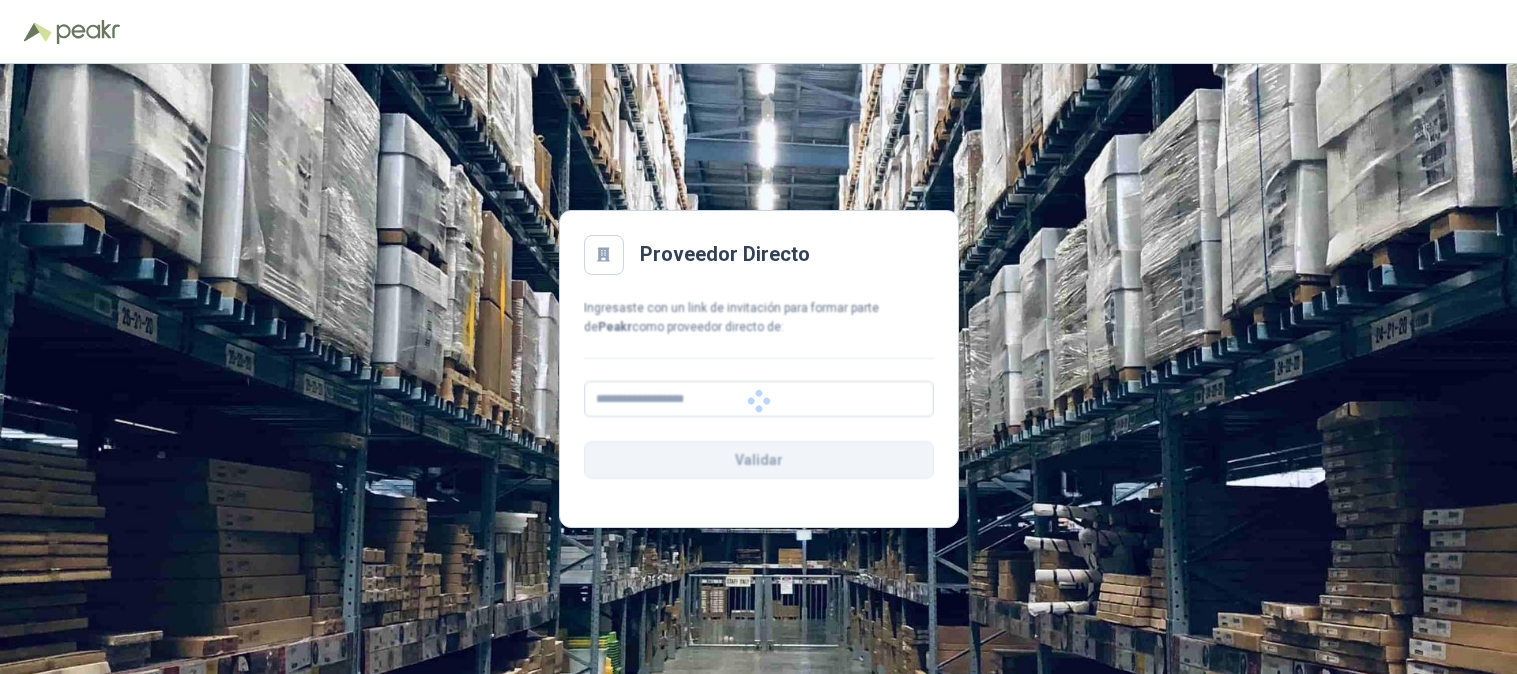 scroll, scrollTop: 0, scrollLeft: 0, axis: both 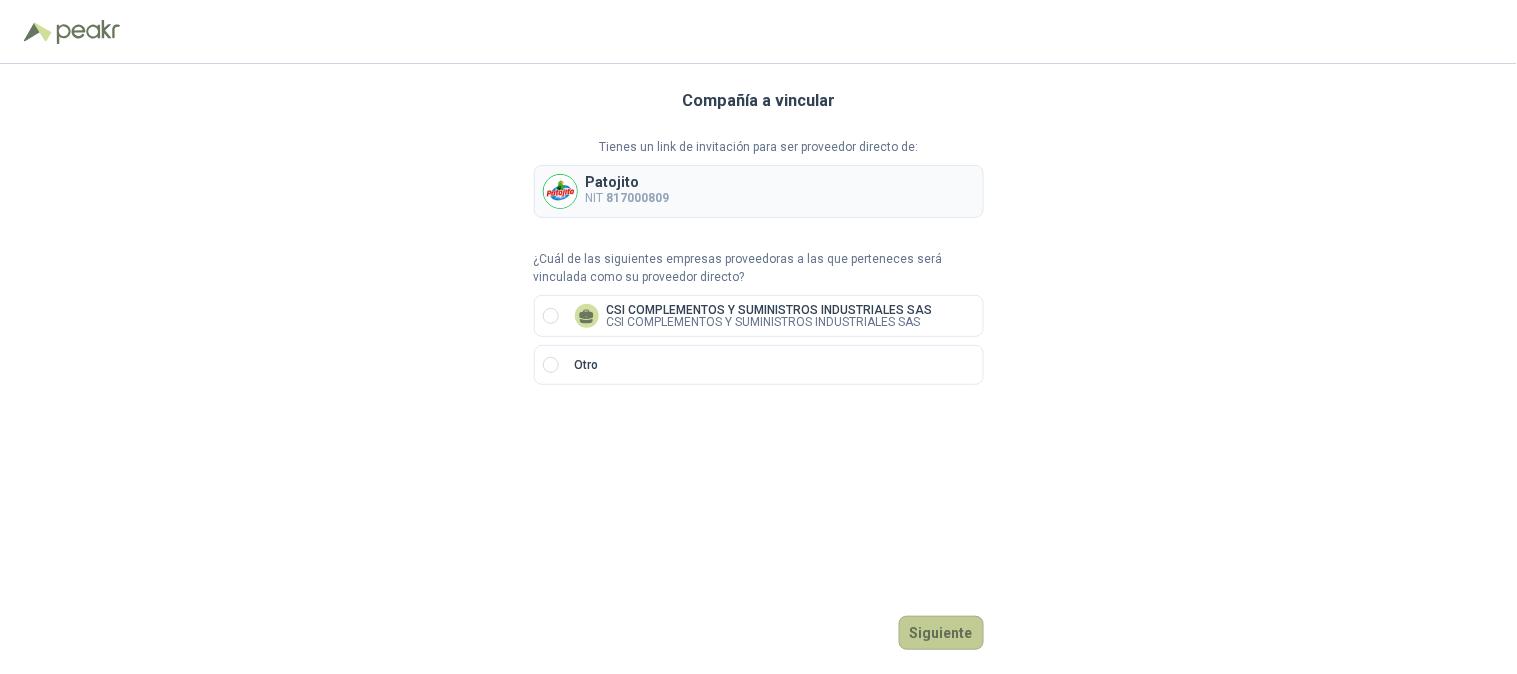 click on "Siguiente" at bounding box center (941, 633) 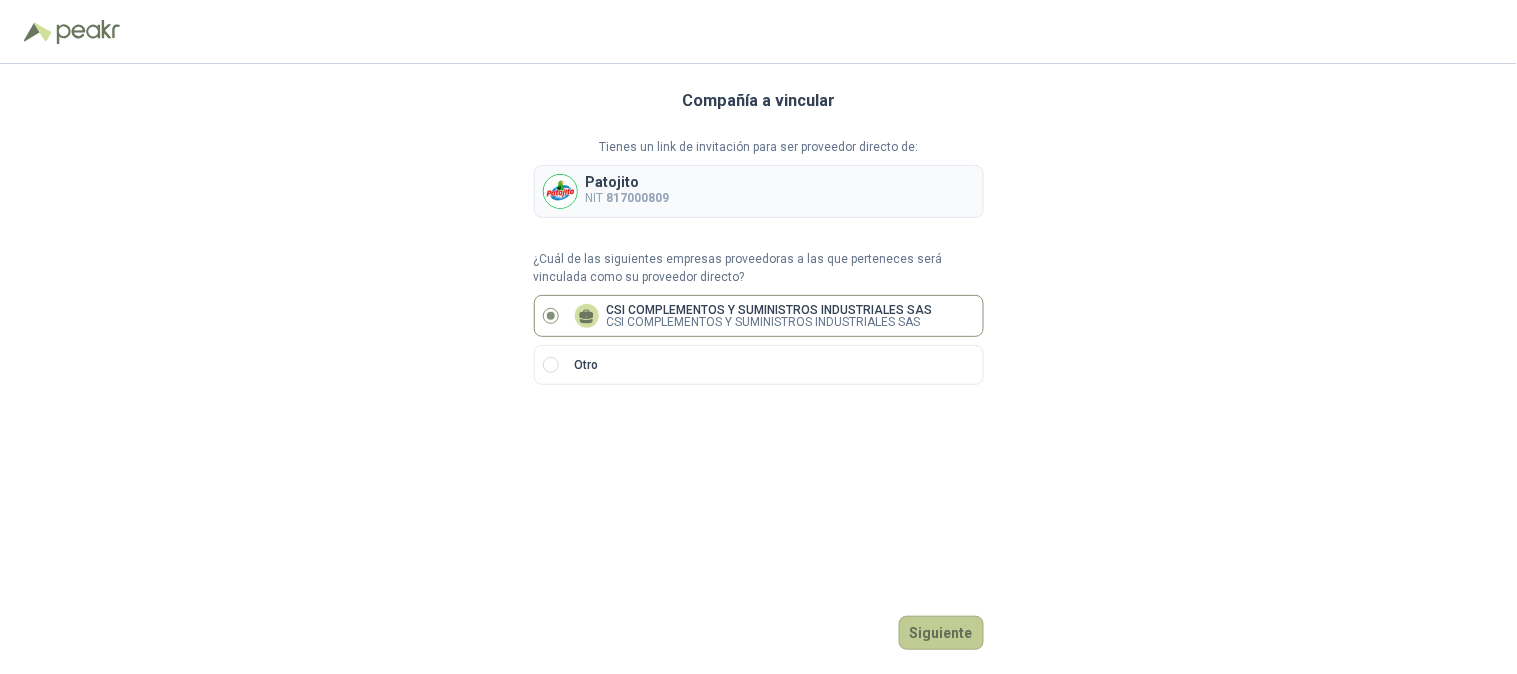 click on "Siguiente" at bounding box center [941, 633] 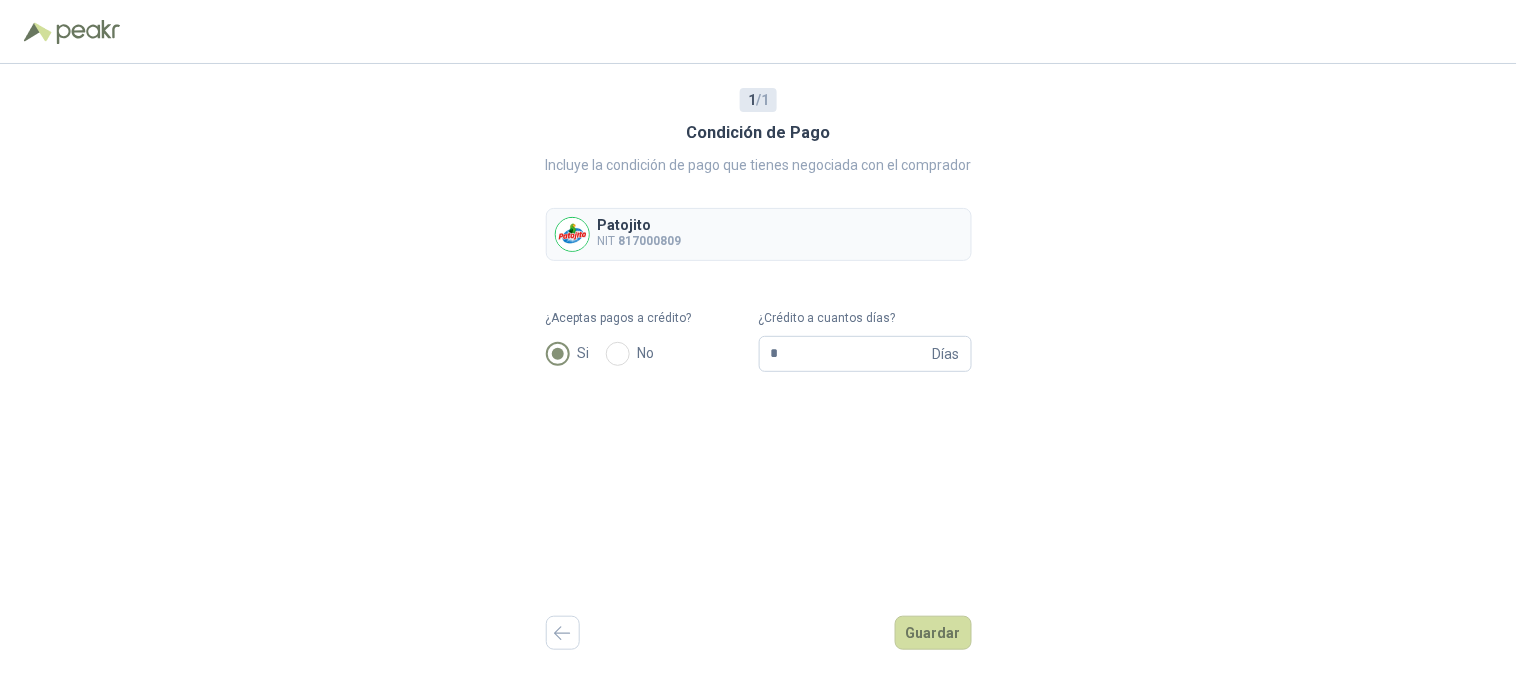 click on "1 / 1 Condición de Pago Incluye la condición de pago que tienes negociada con el comprador [NAME] NIT   [NIT] ¿Aceptas pagos a crédito? Si No ¿Crédito a cuantos días? * Días Guardar" at bounding box center [759, 369] 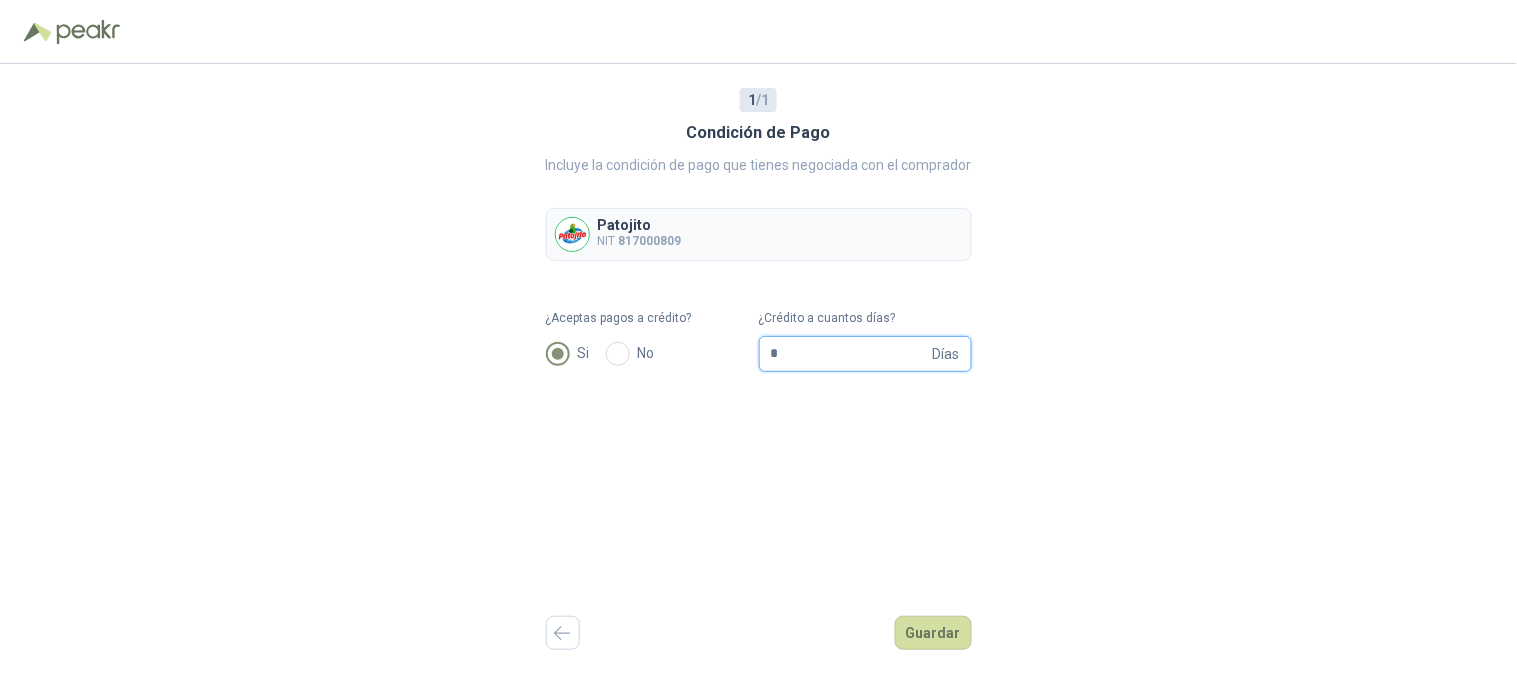 click on "*" at bounding box center [850, 354] 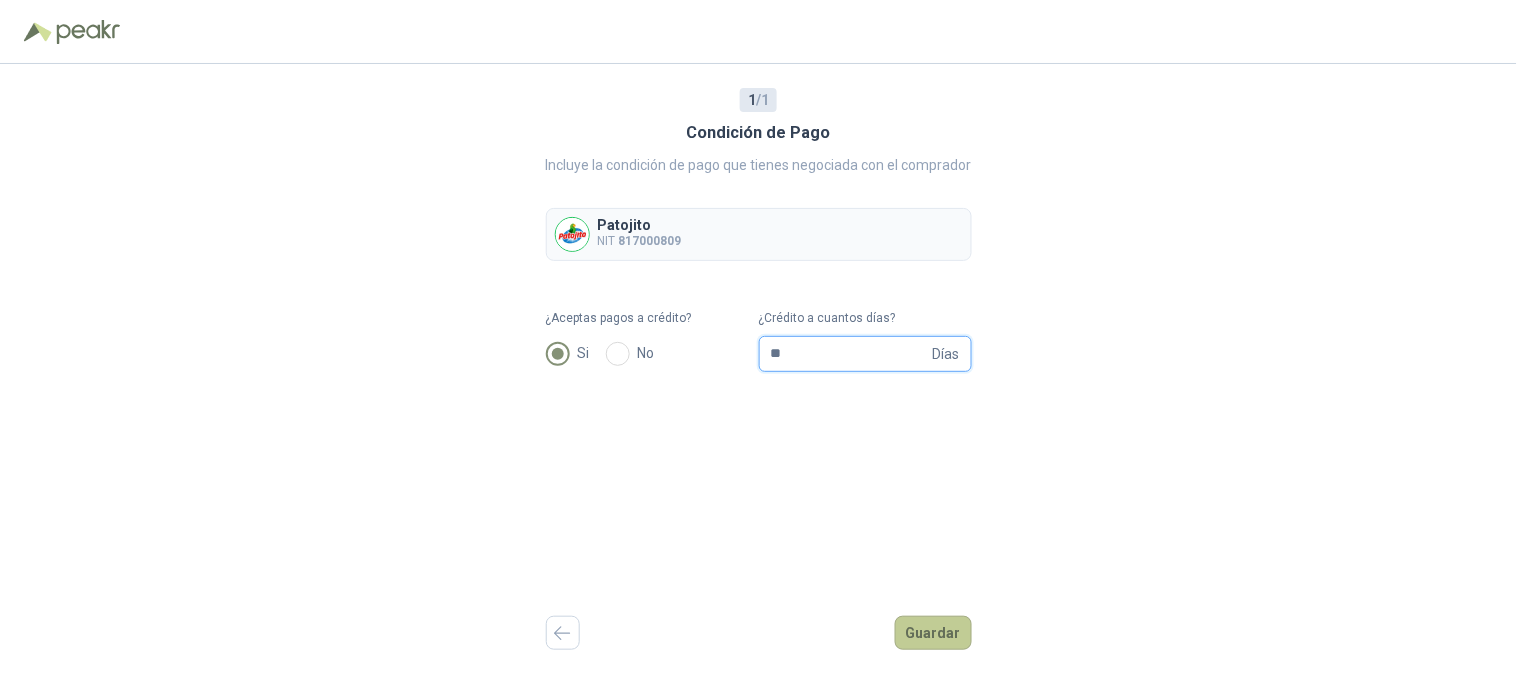 type on "**" 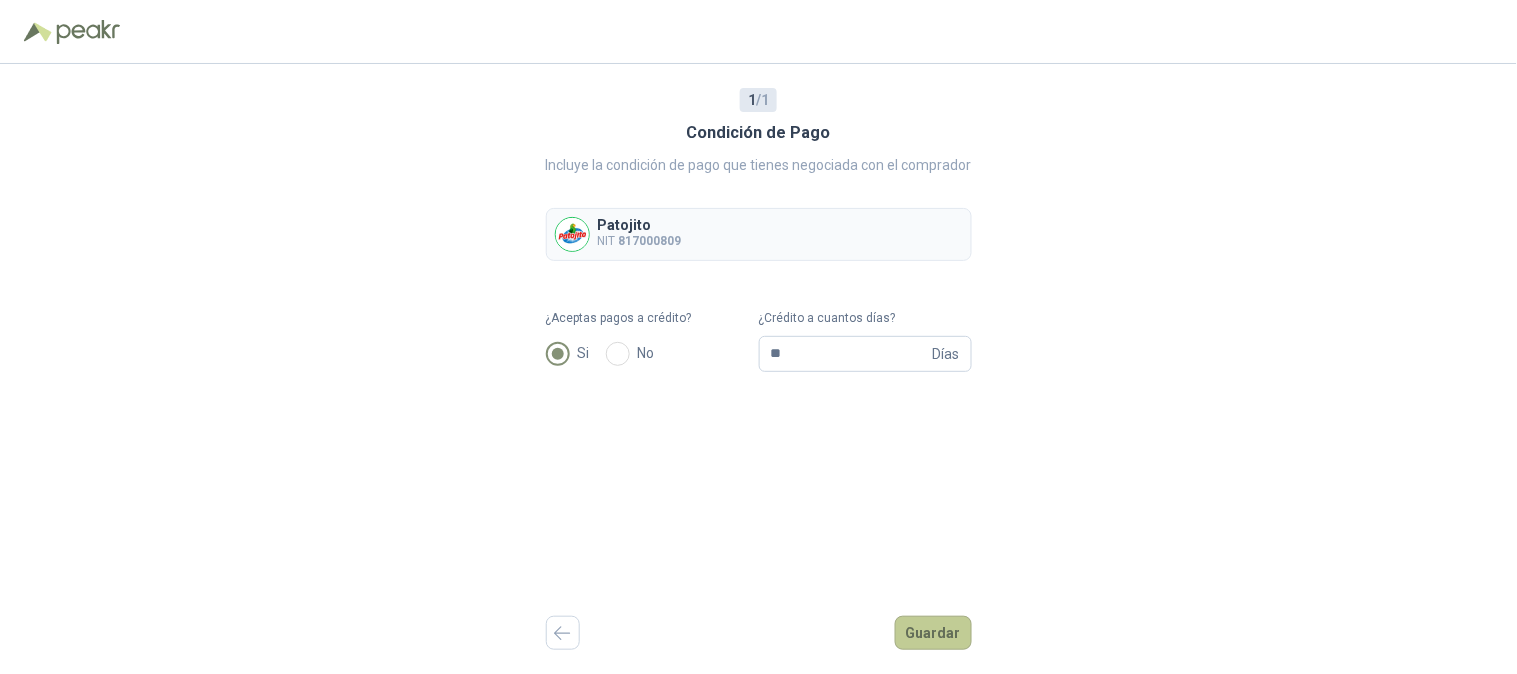 click on "Guardar" at bounding box center [933, 633] 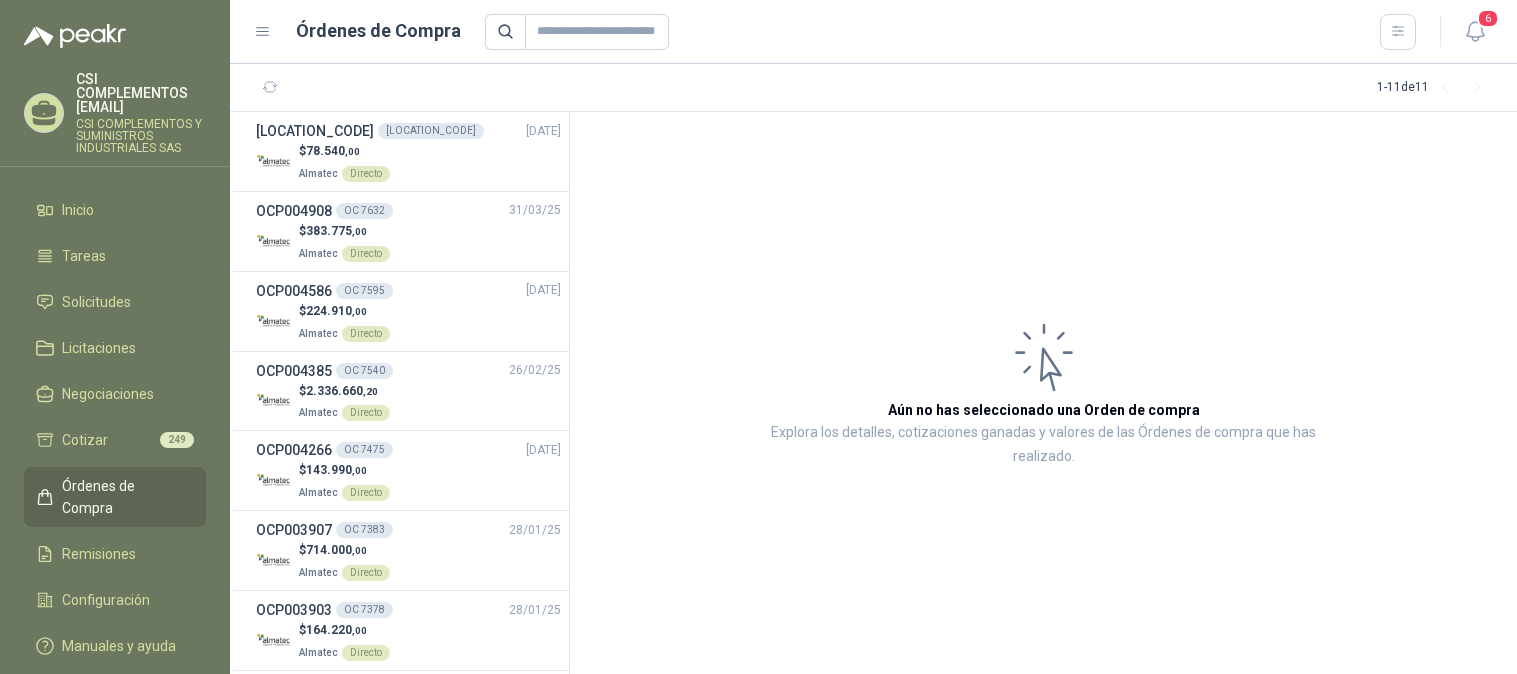 scroll, scrollTop: 0, scrollLeft: 0, axis: both 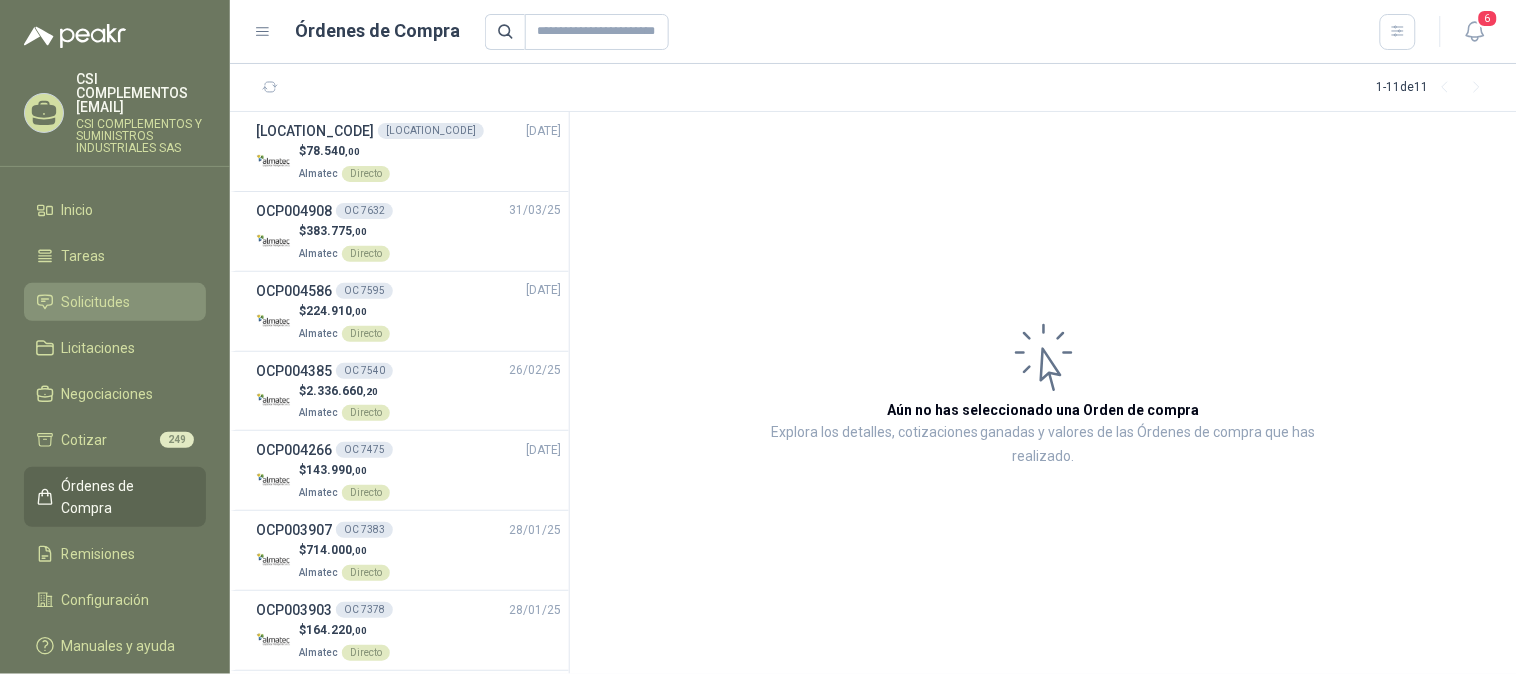 click on "Solicitudes" at bounding box center (96, 302) 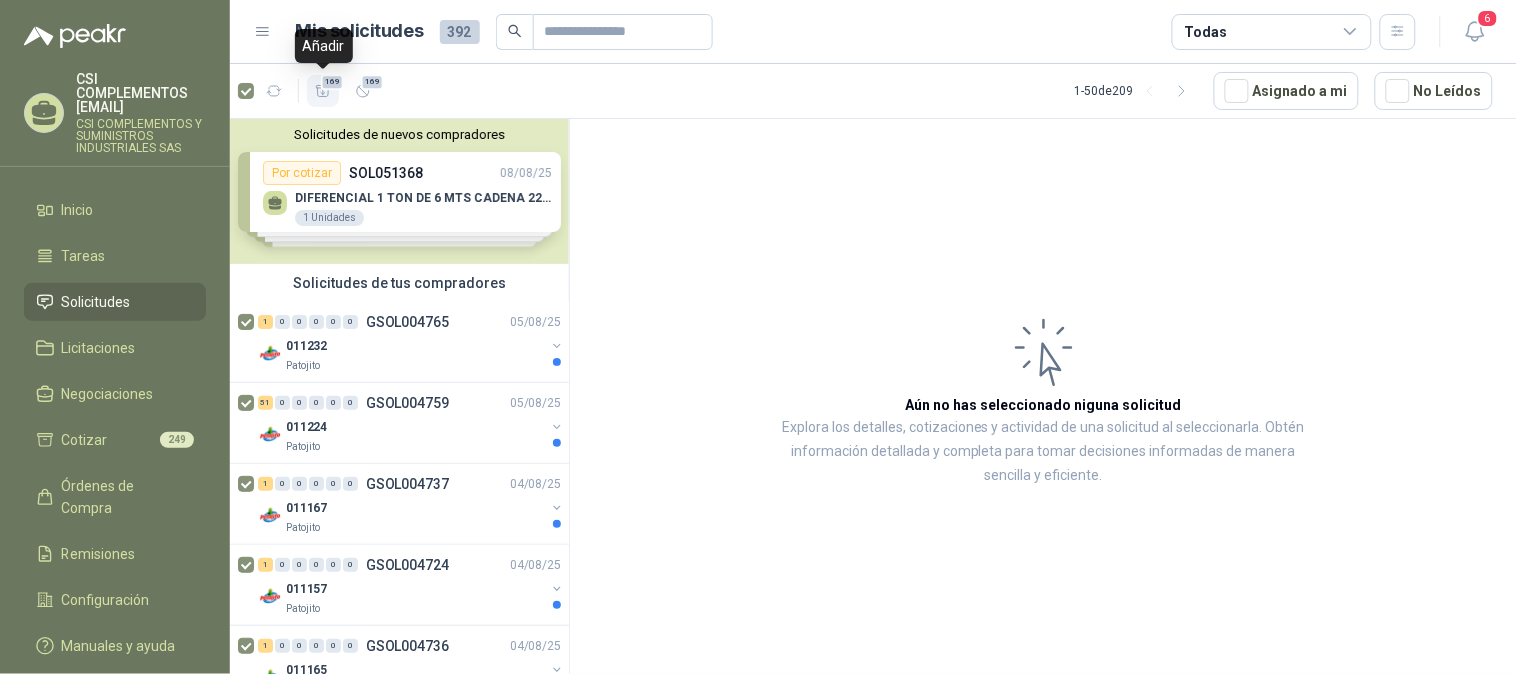 click 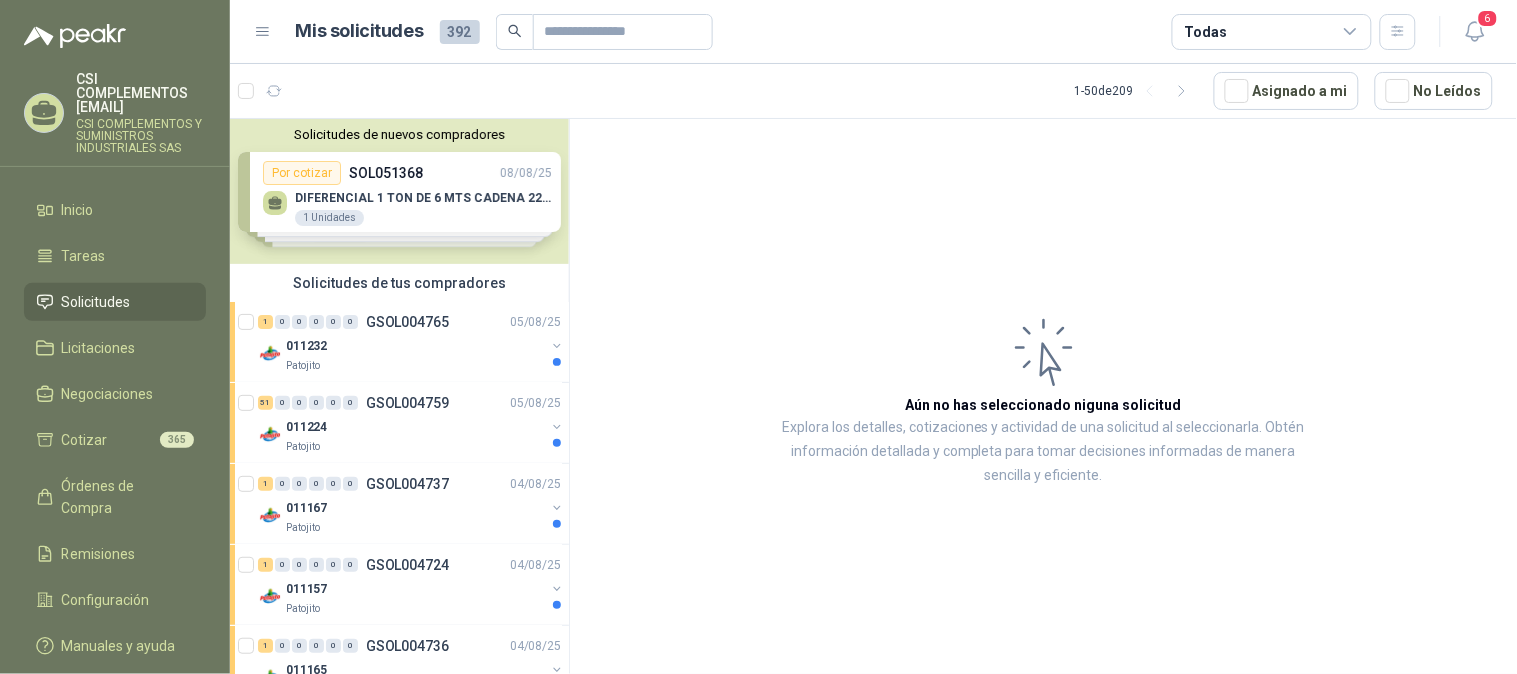 click at bounding box center [264, 91] 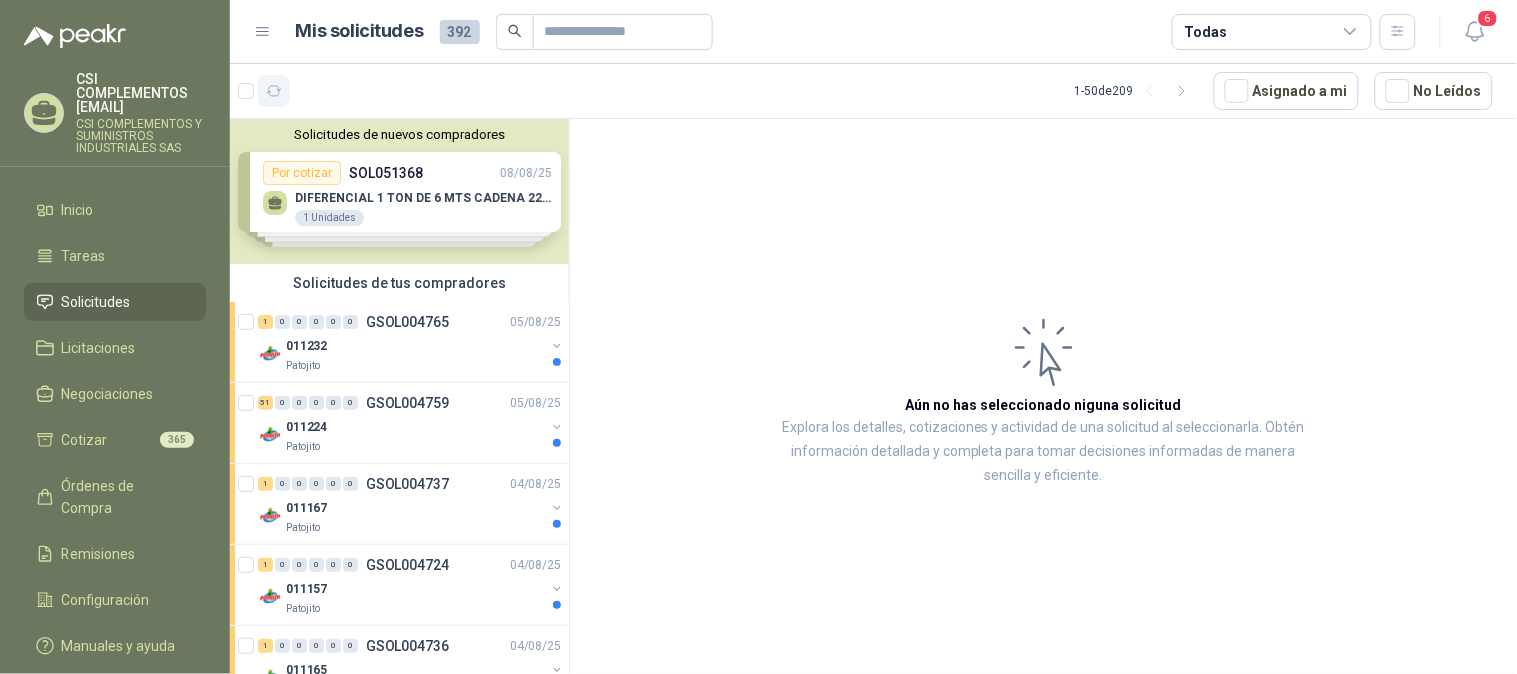 click 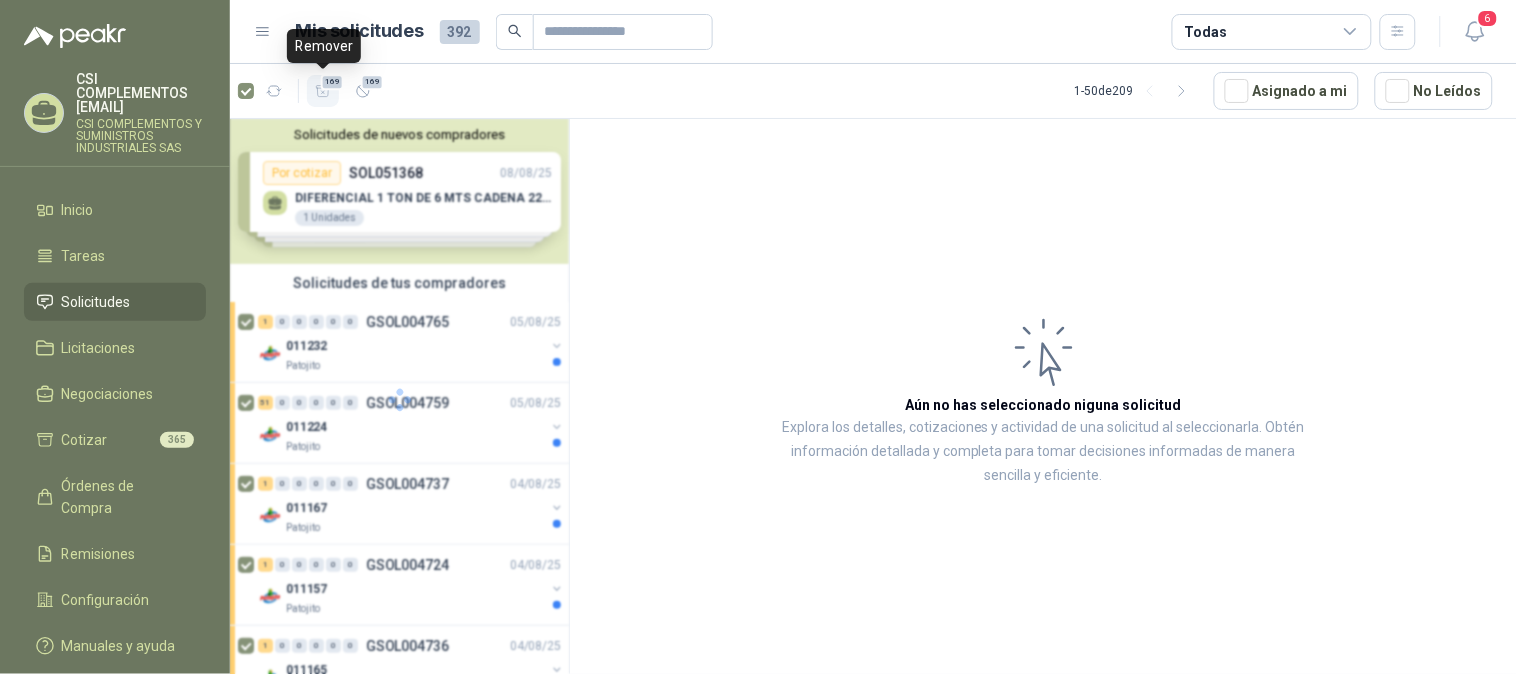 click 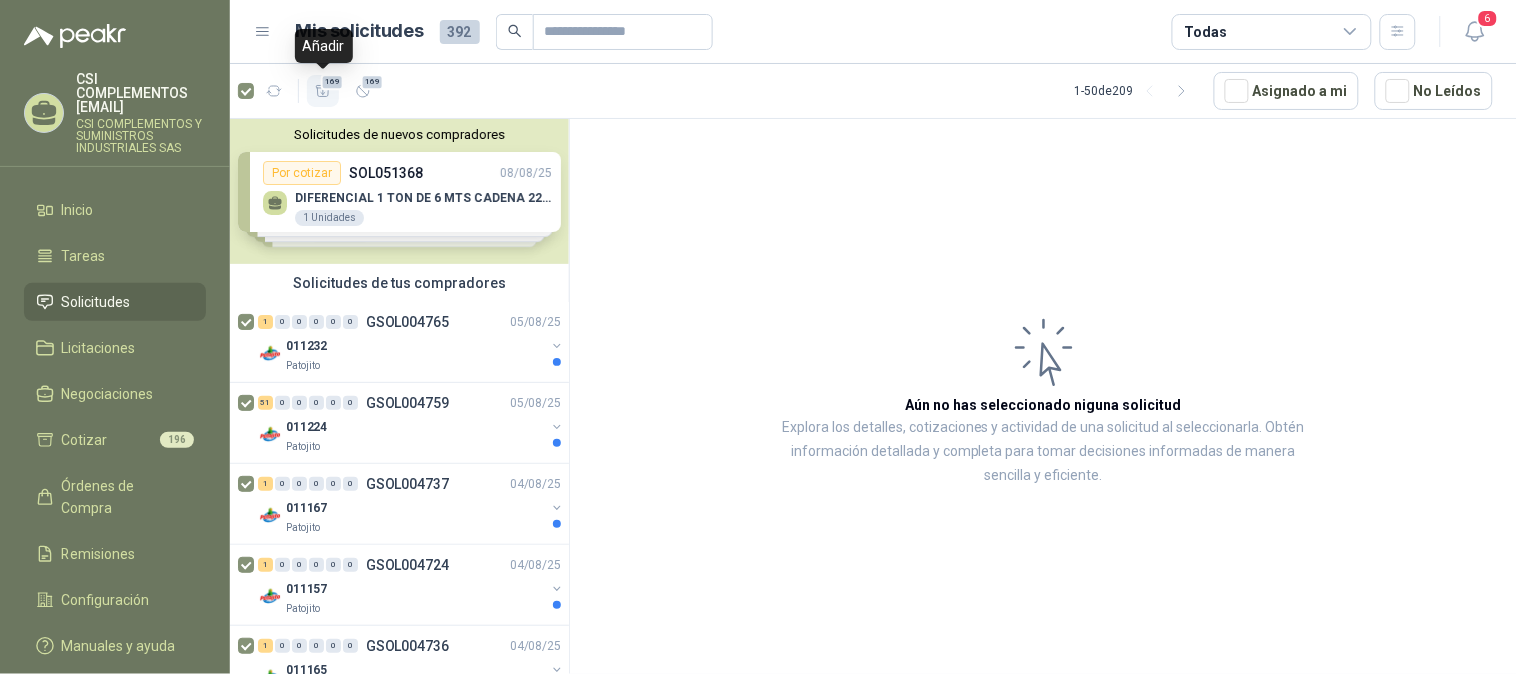 click 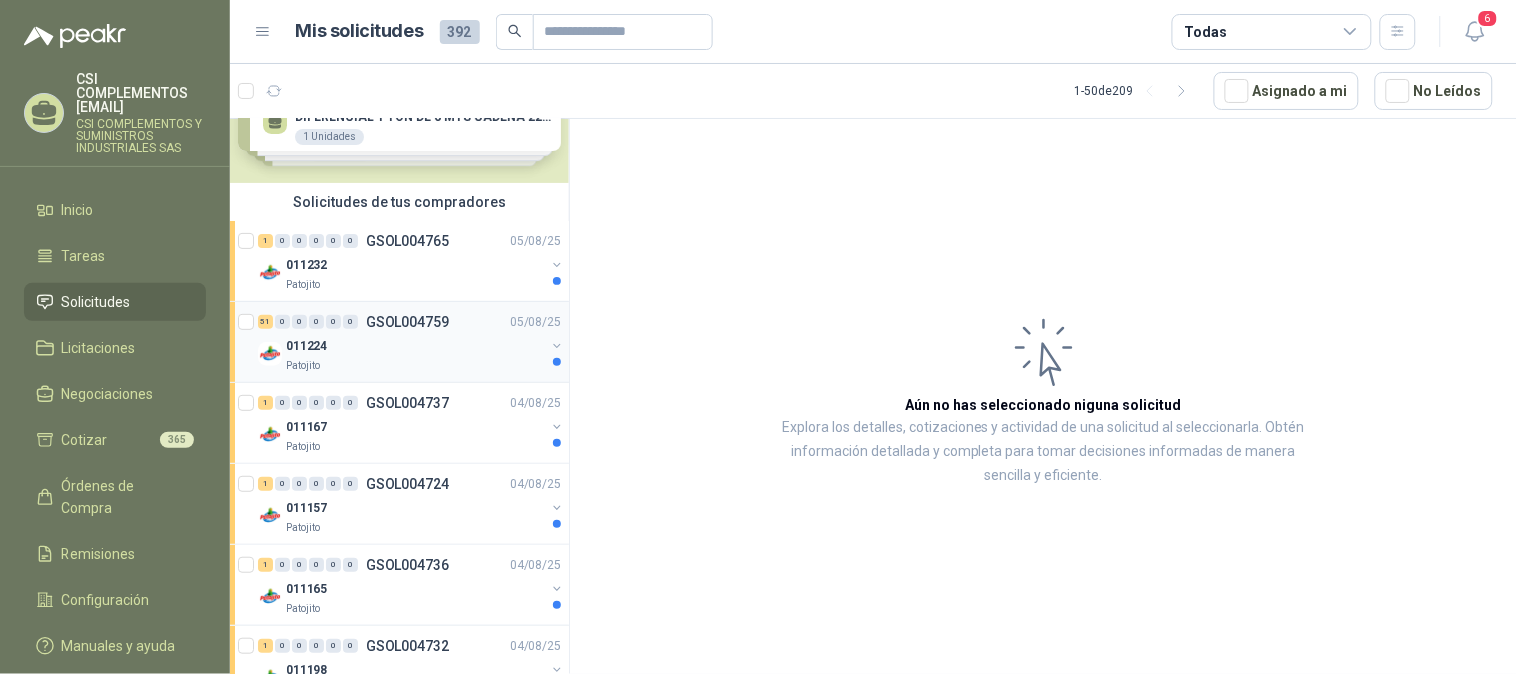 scroll, scrollTop: 0, scrollLeft: 0, axis: both 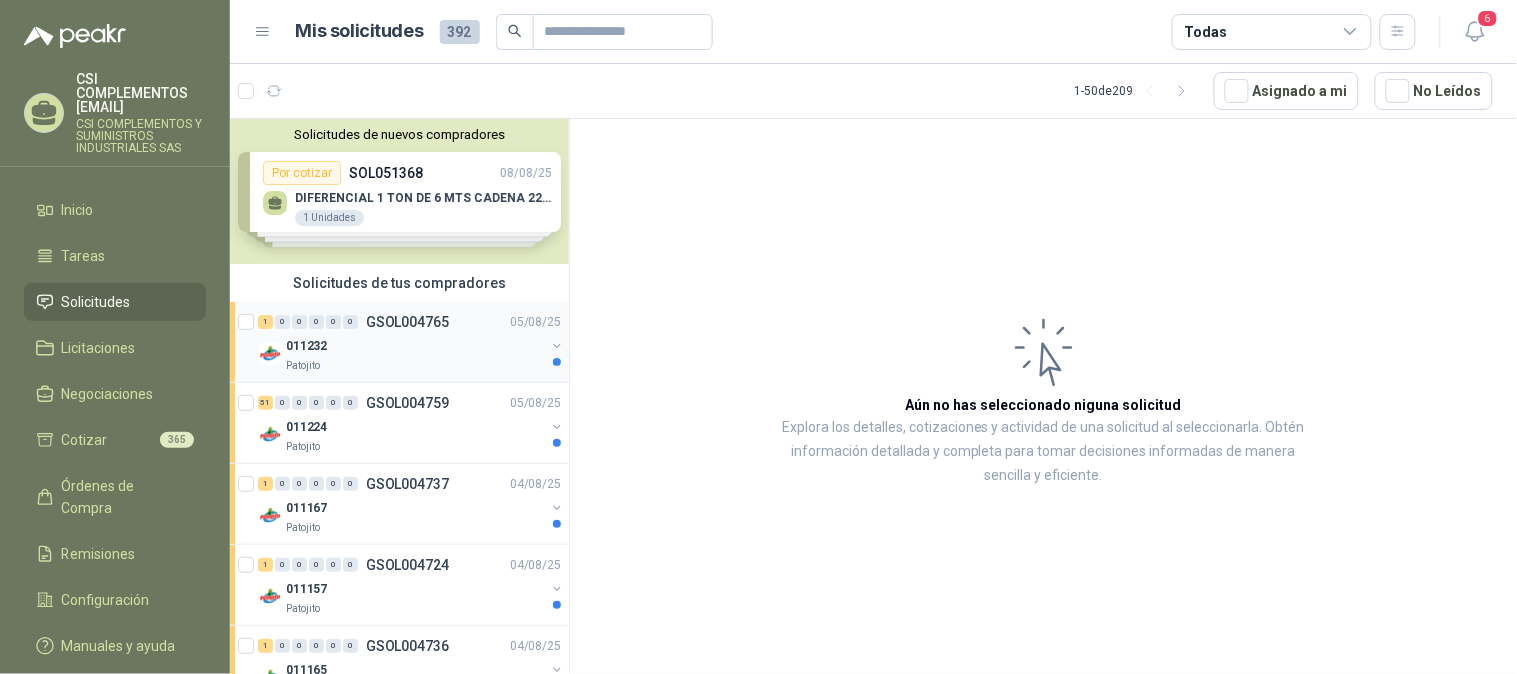 click on "1   0   0   0   0   0   GSOL004765 05/08/25" at bounding box center (411, 322) 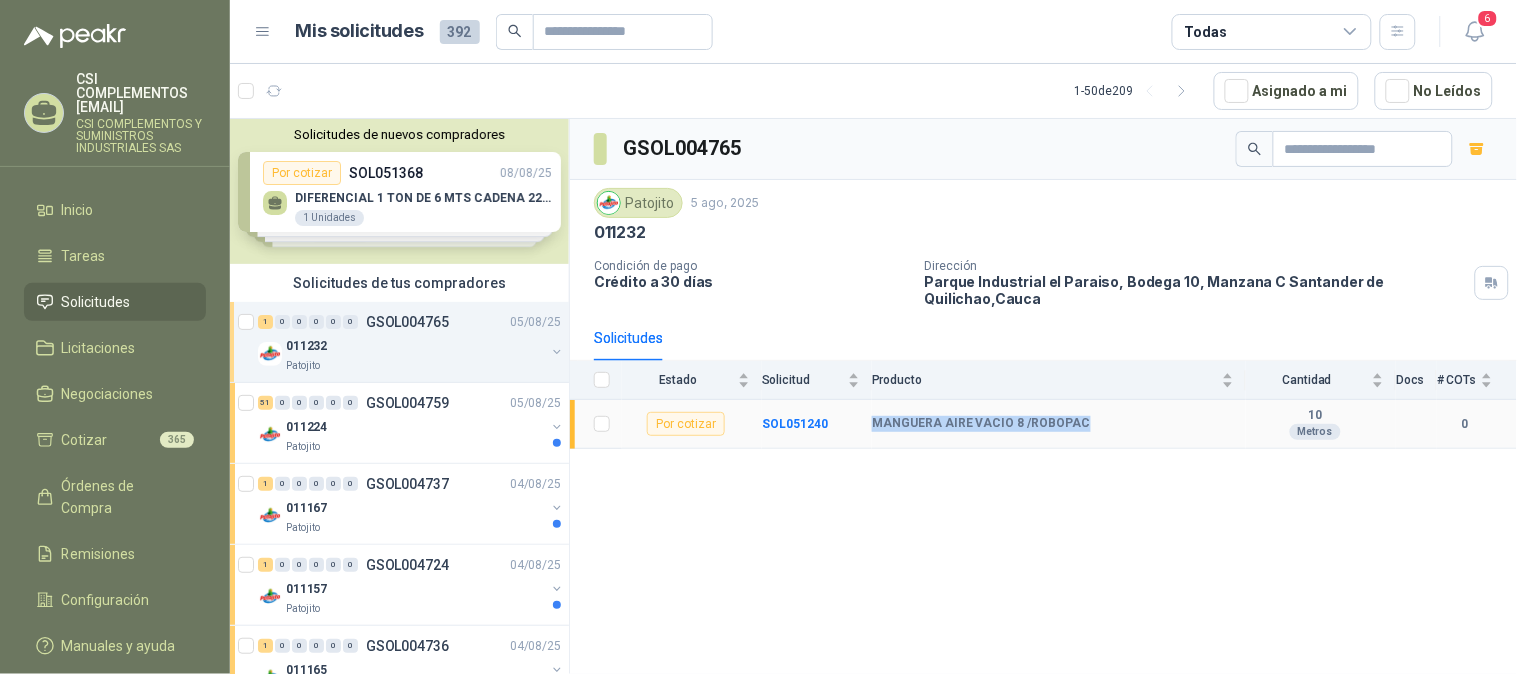 drag, startPoint x: 872, startPoint y: 424, endPoint x: 1092, endPoint y: 415, distance: 220.18402 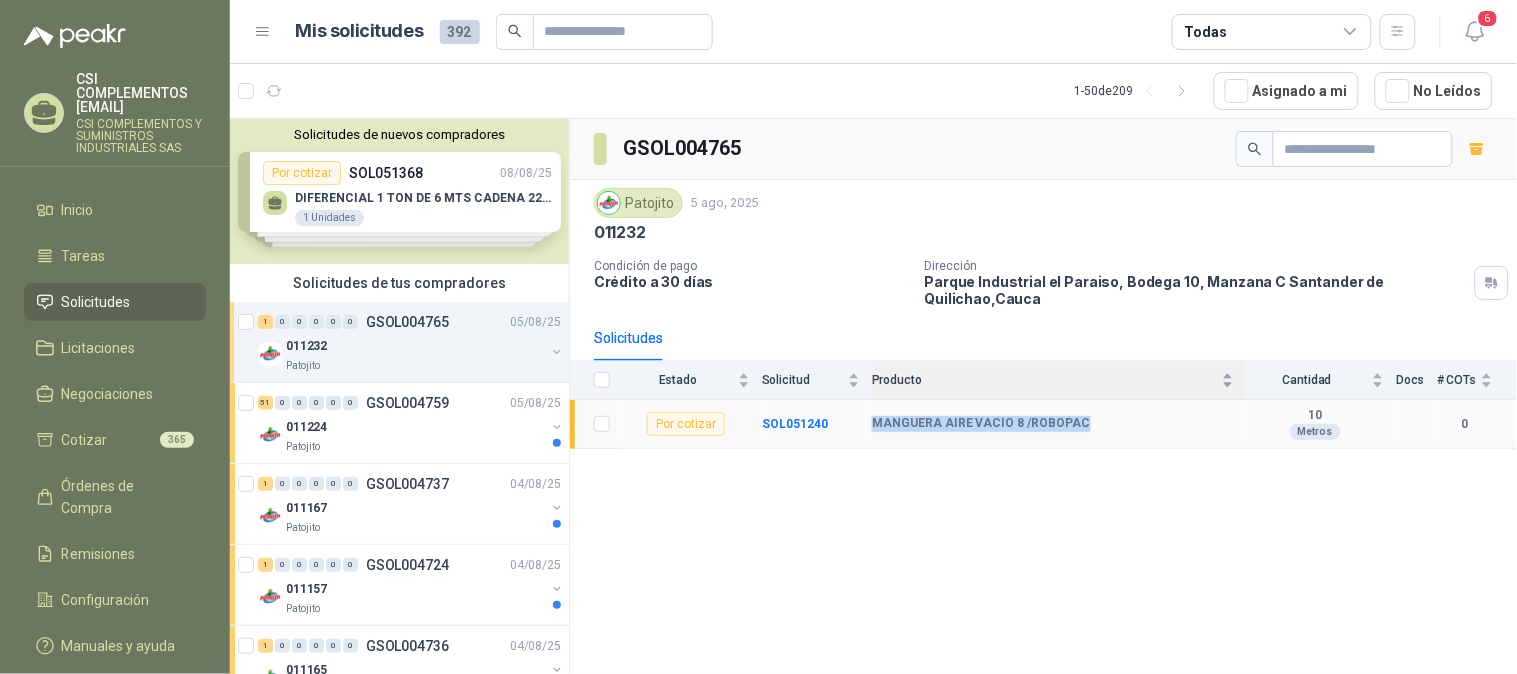 copy on "MANGUERA AIRE VACIO 8 /ROBOPAC" 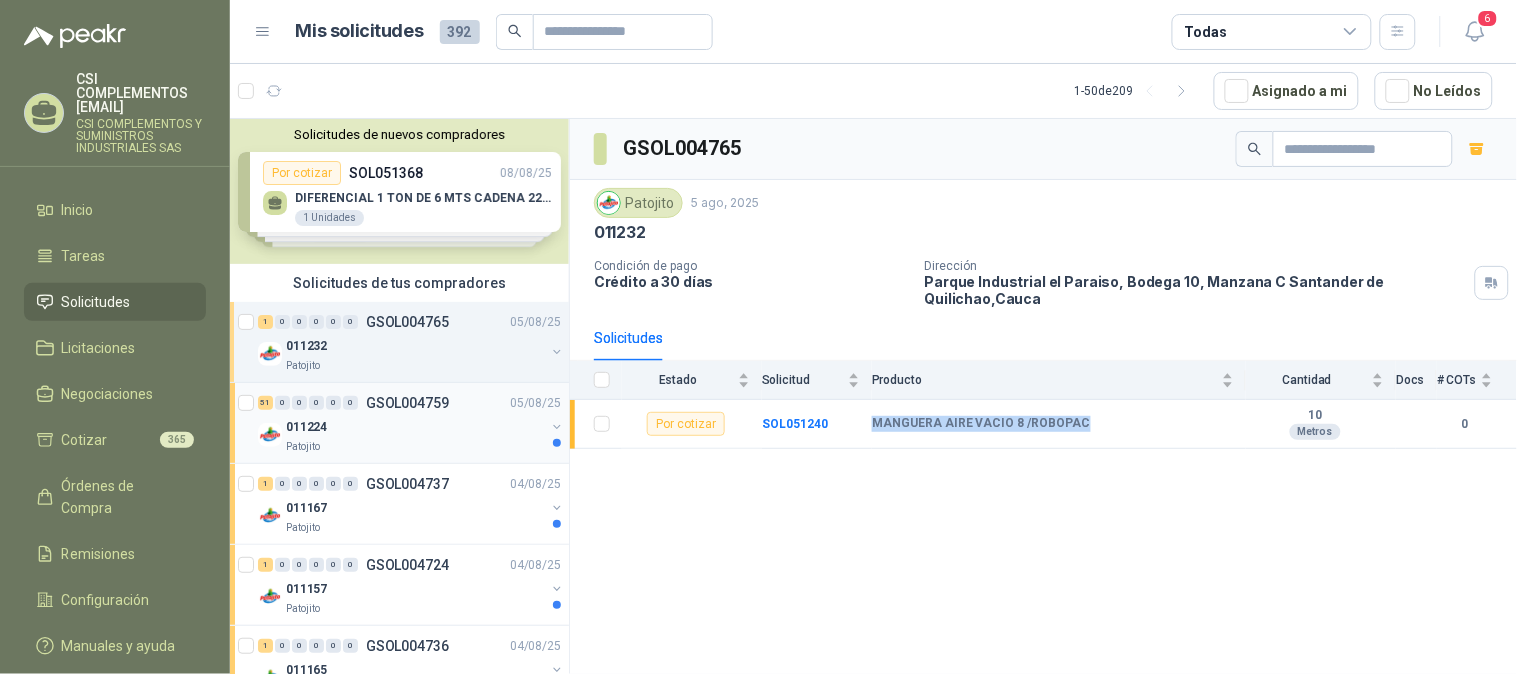 click on "011224" at bounding box center [415, 427] 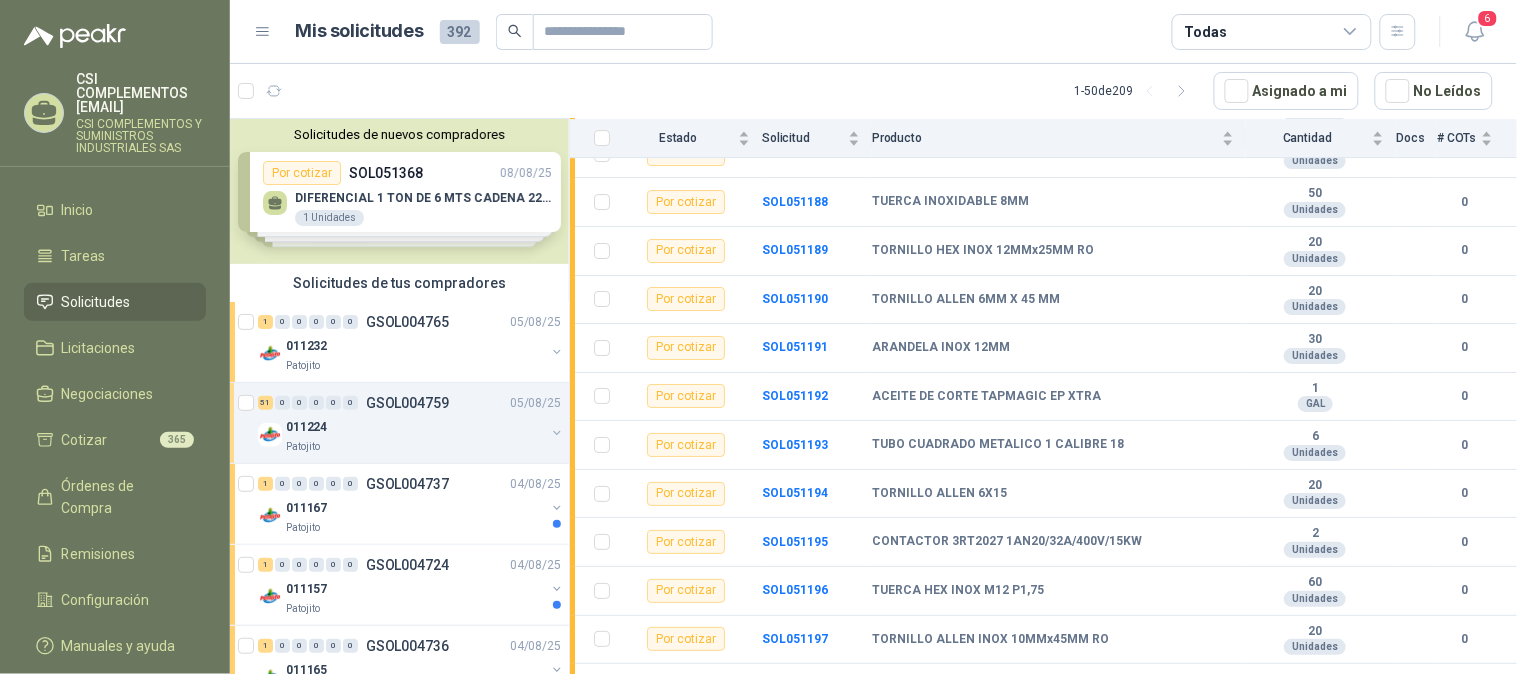 scroll, scrollTop: 2218, scrollLeft: 0, axis: vertical 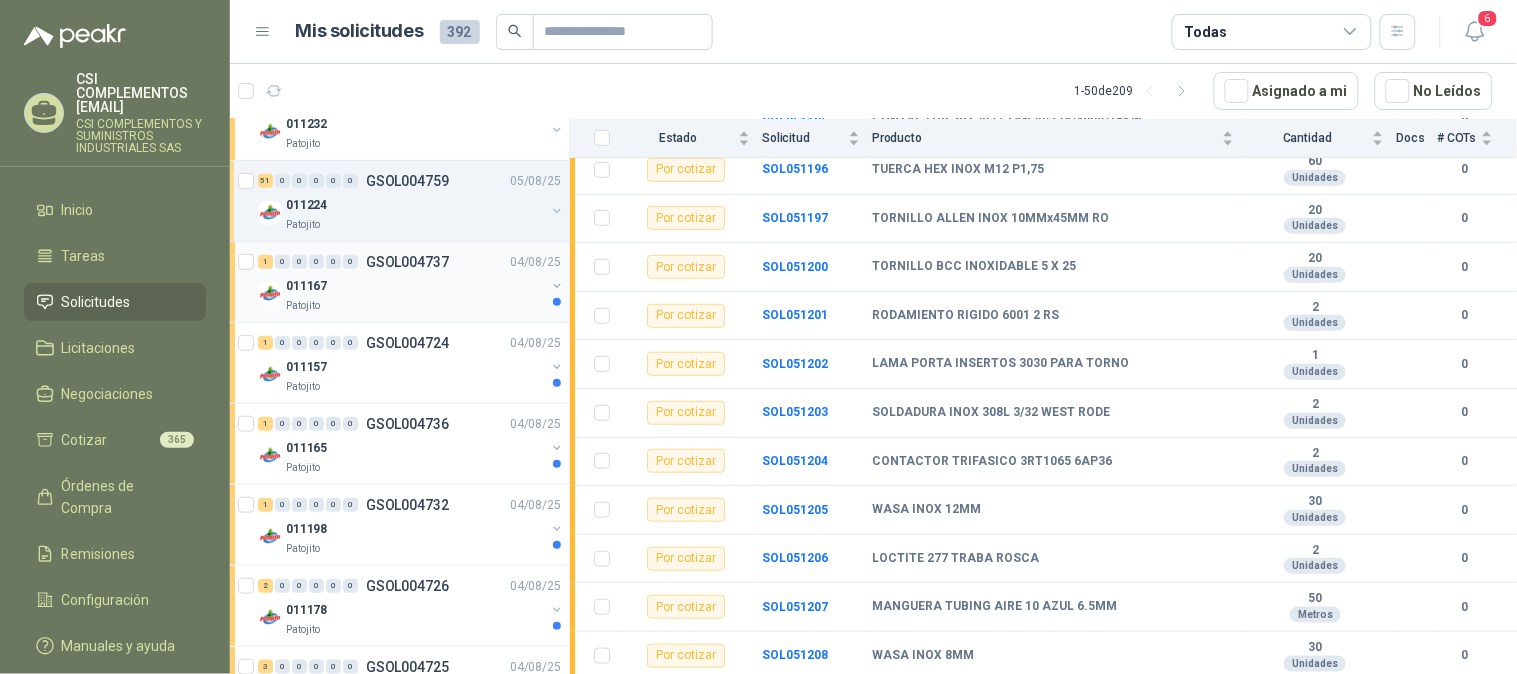 click on "011167" at bounding box center (415, 286) 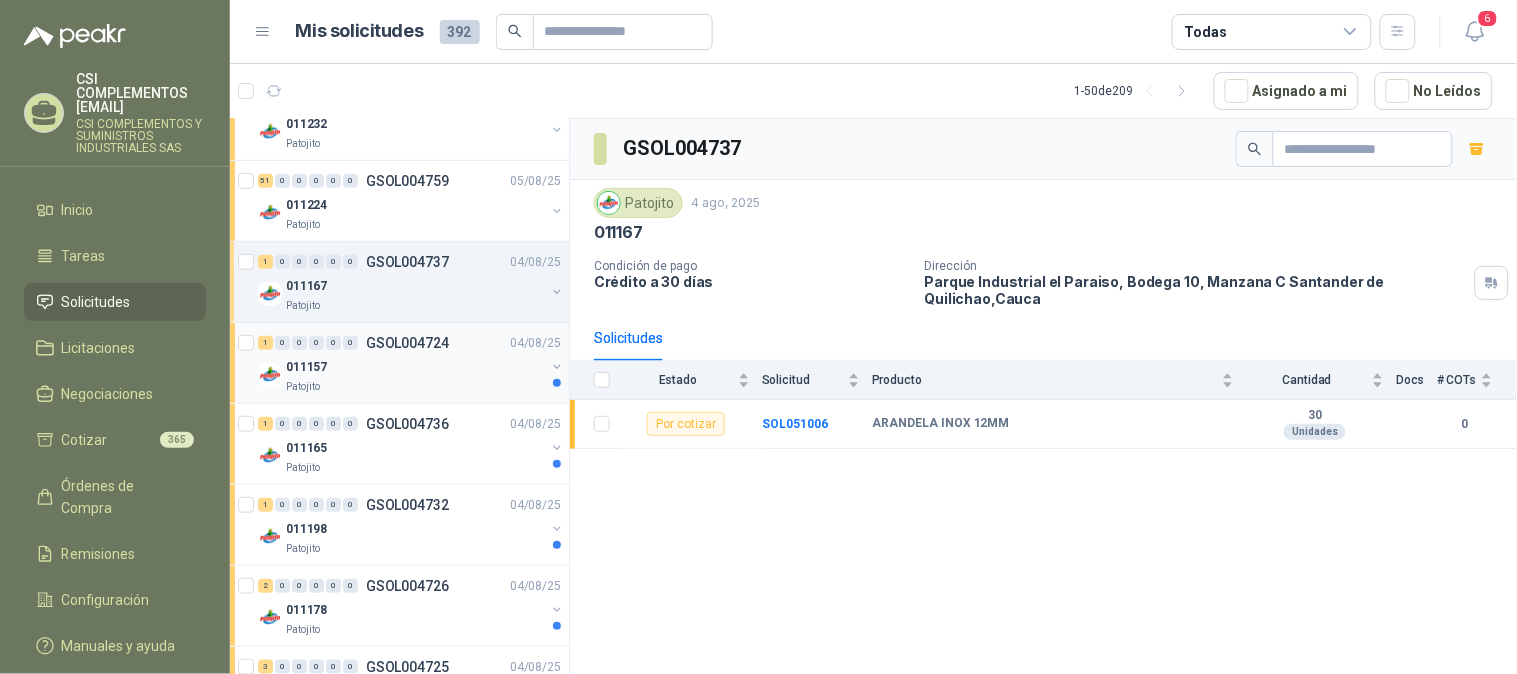 click on "011157" at bounding box center (415, 367) 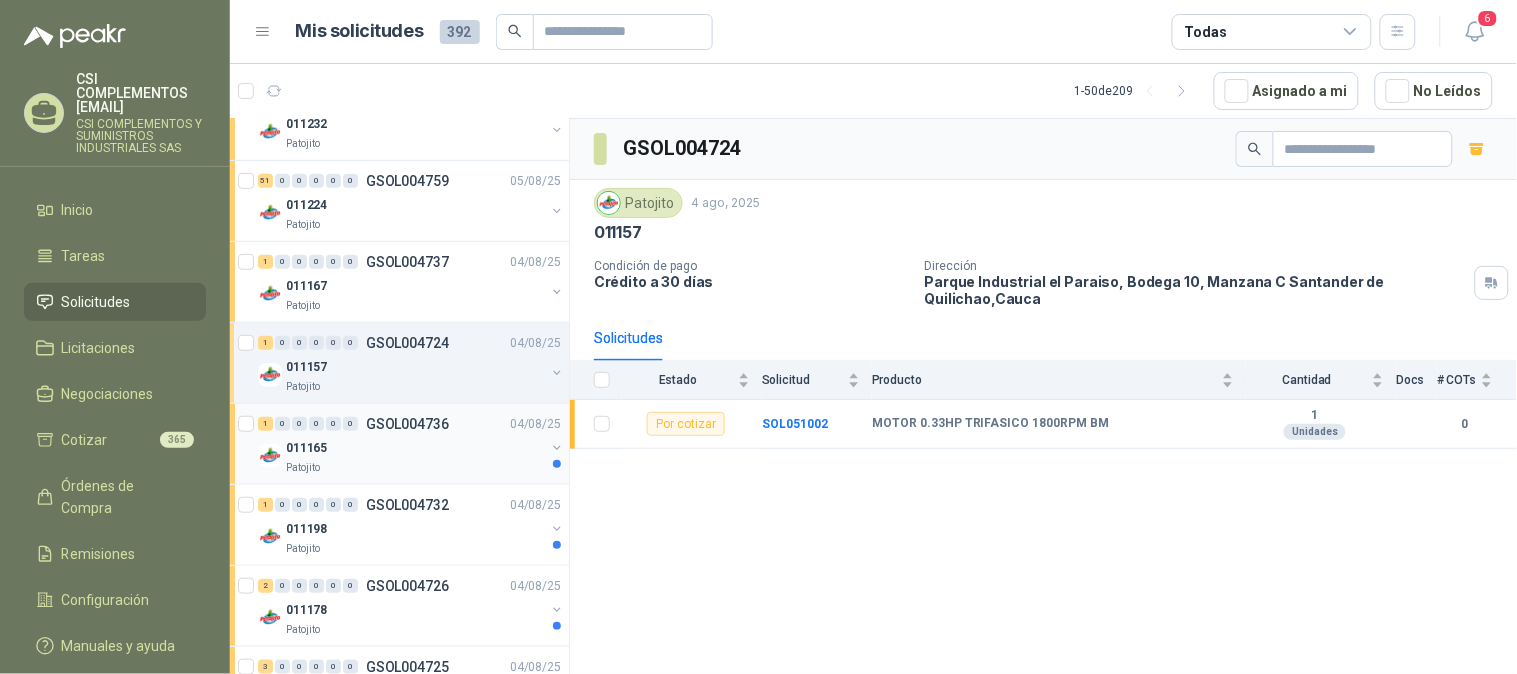 click on "011165" at bounding box center (415, 448) 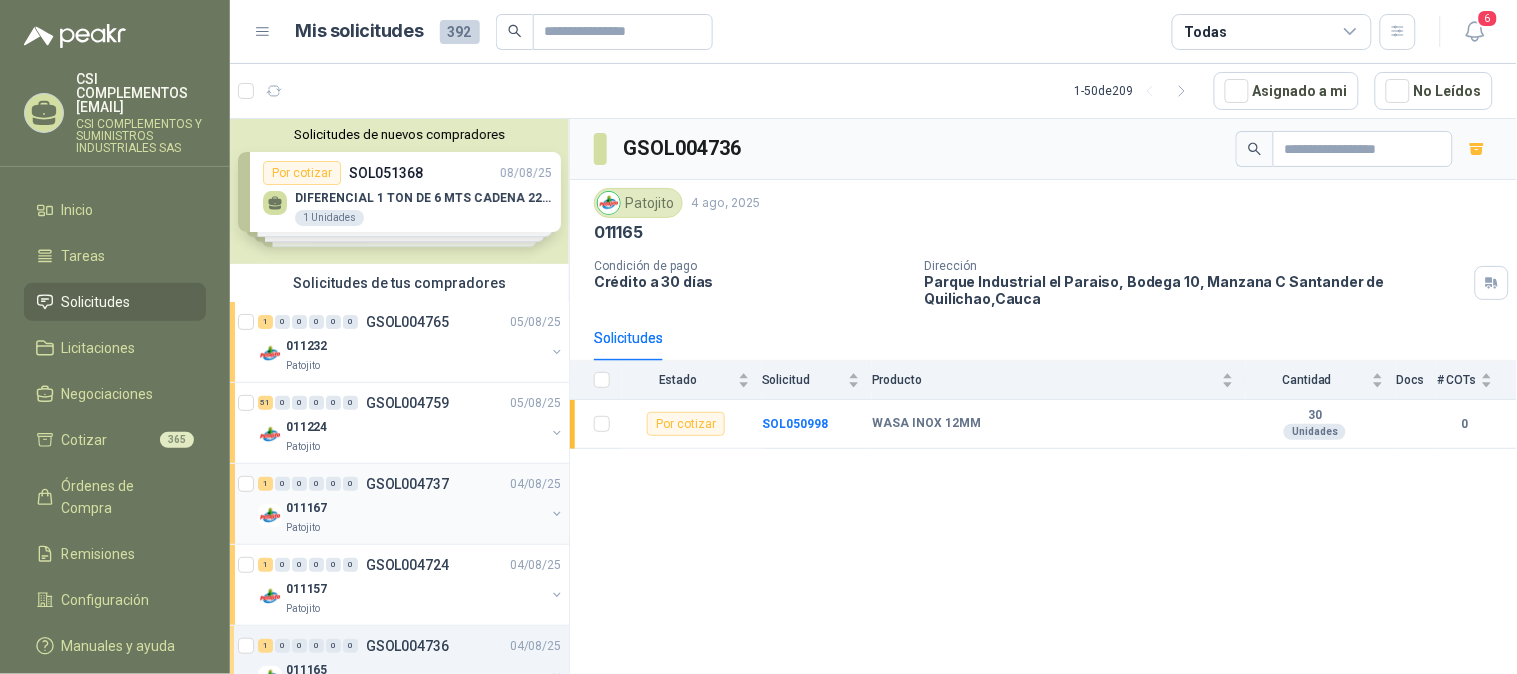 scroll, scrollTop: 111, scrollLeft: 0, axis: vertical 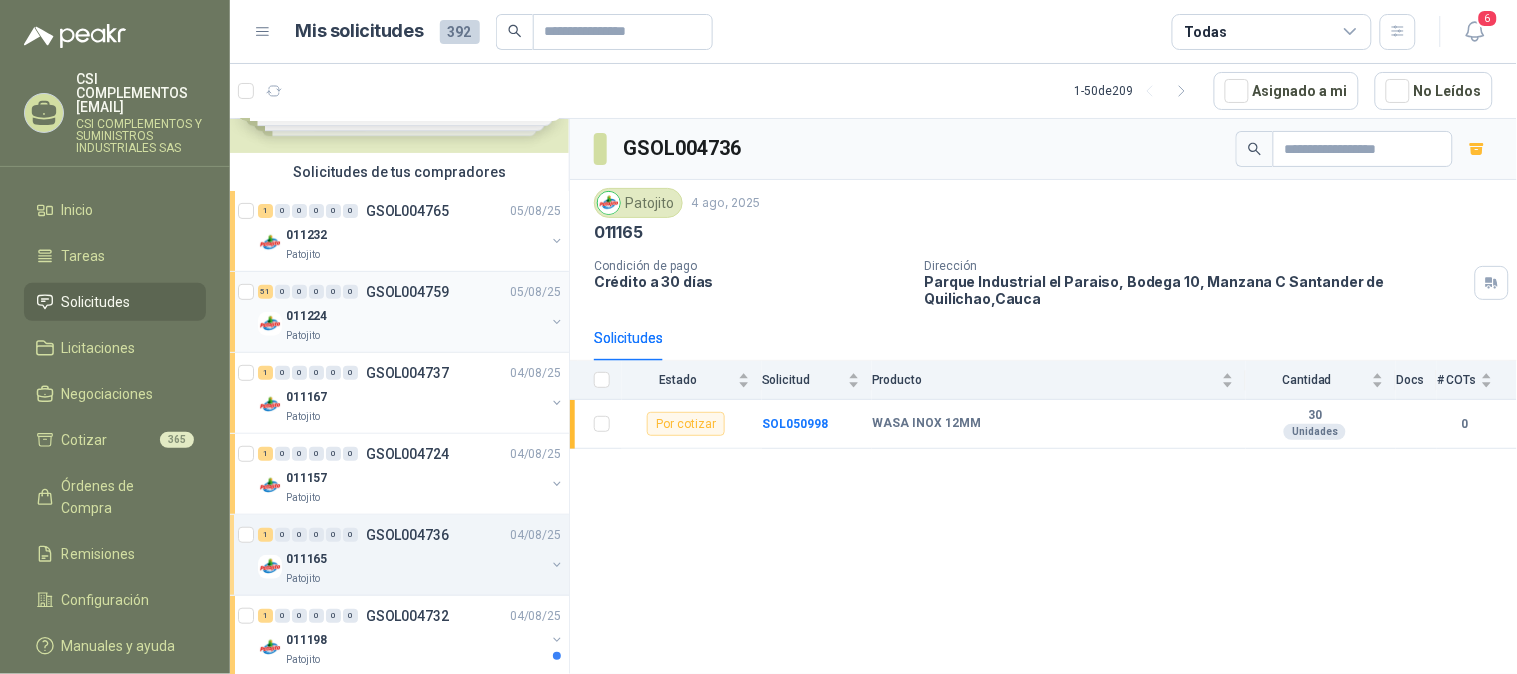 click on "011224" at bounding box center [415, 316] 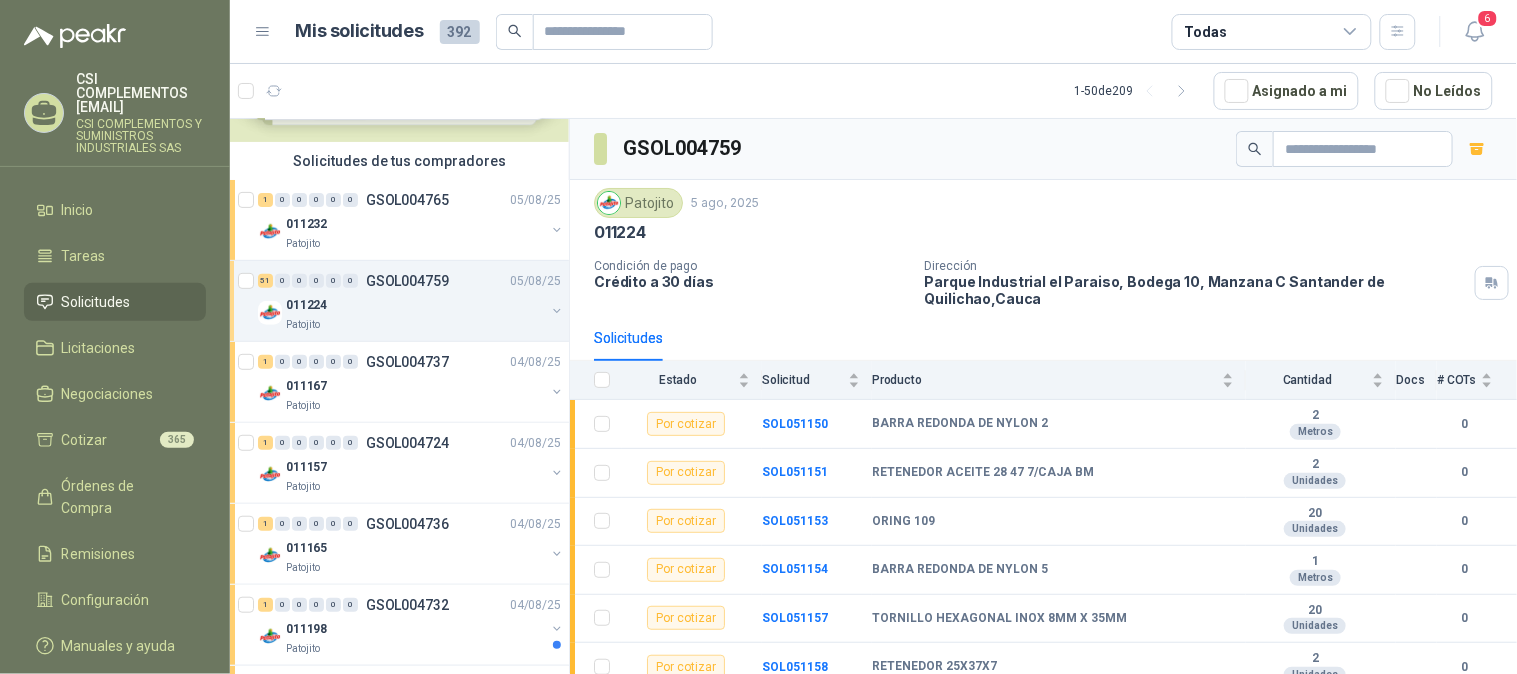 scroll, scrollTop: 0, scrollLeft: 0, axis: both 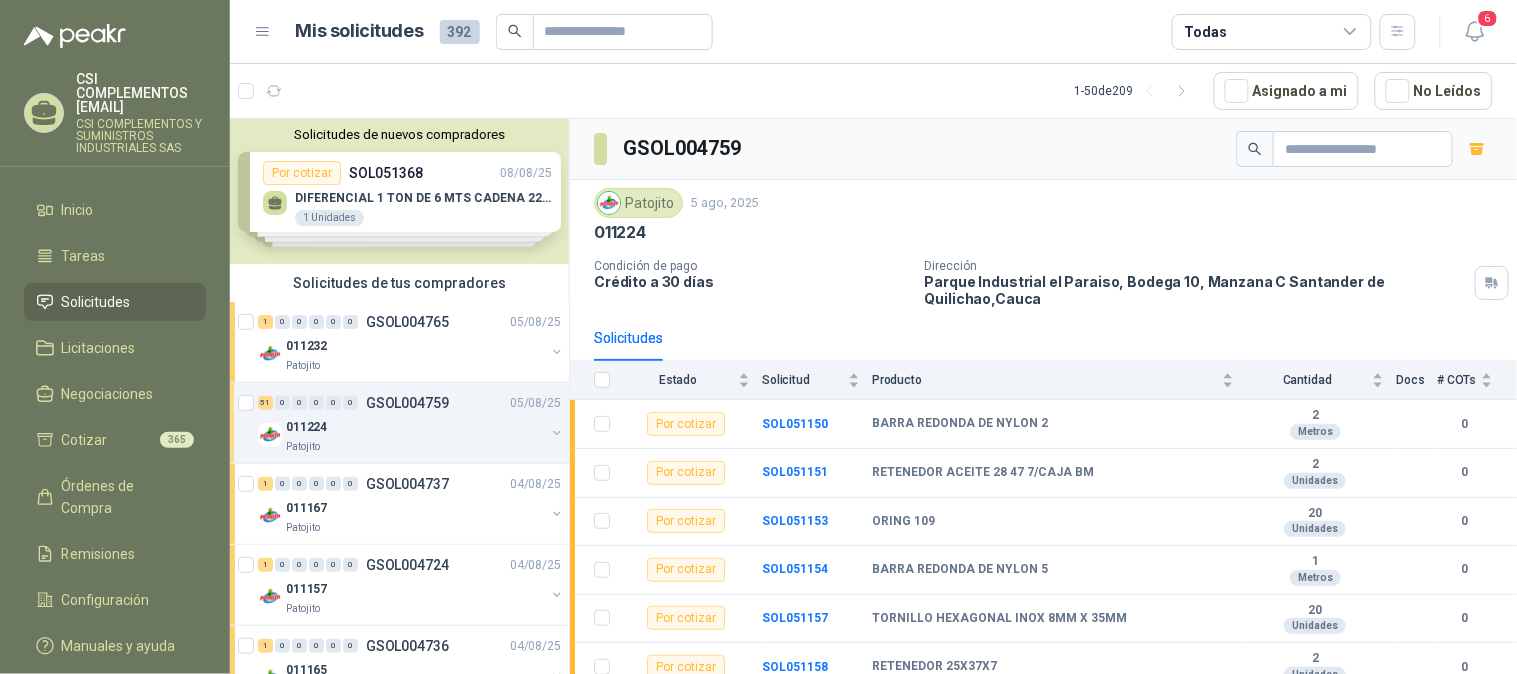 click 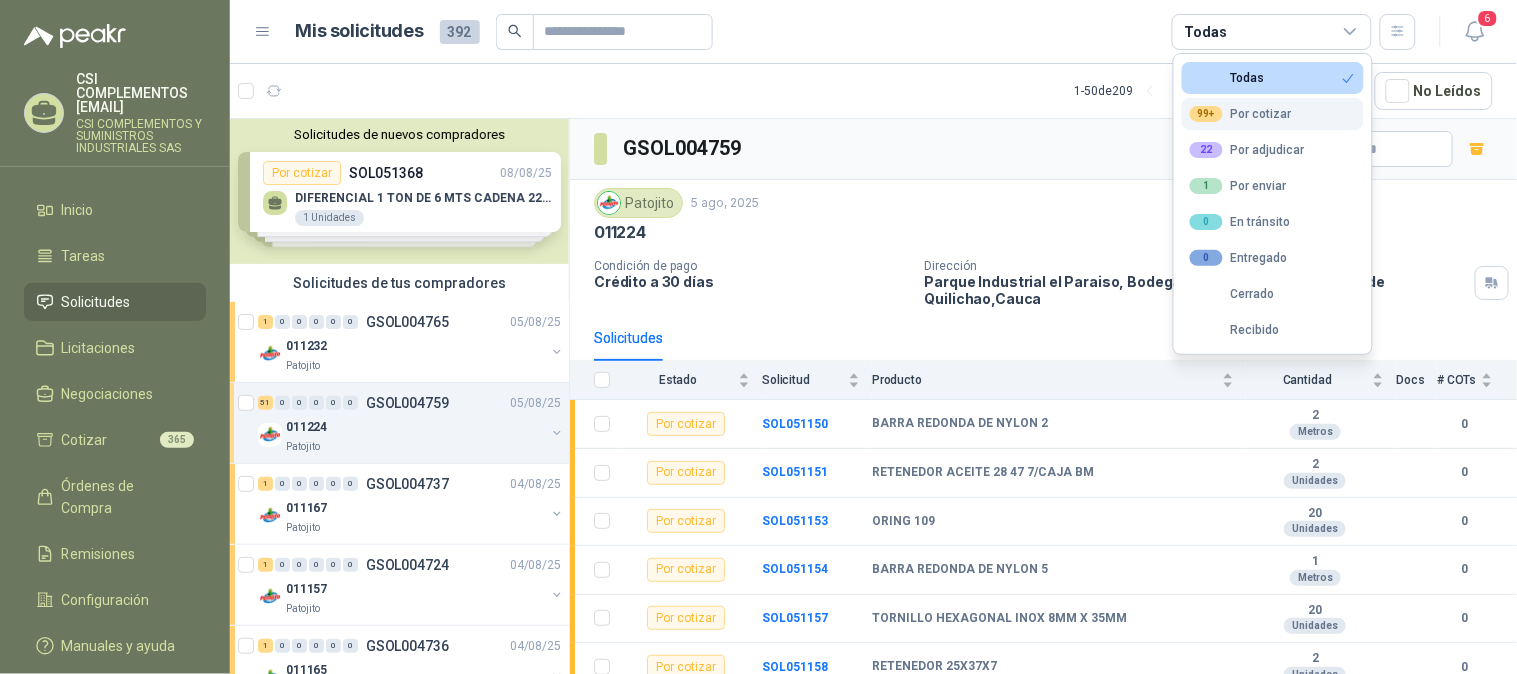 click on "99+ Por cotizar" at bounding box center [1273, 114] 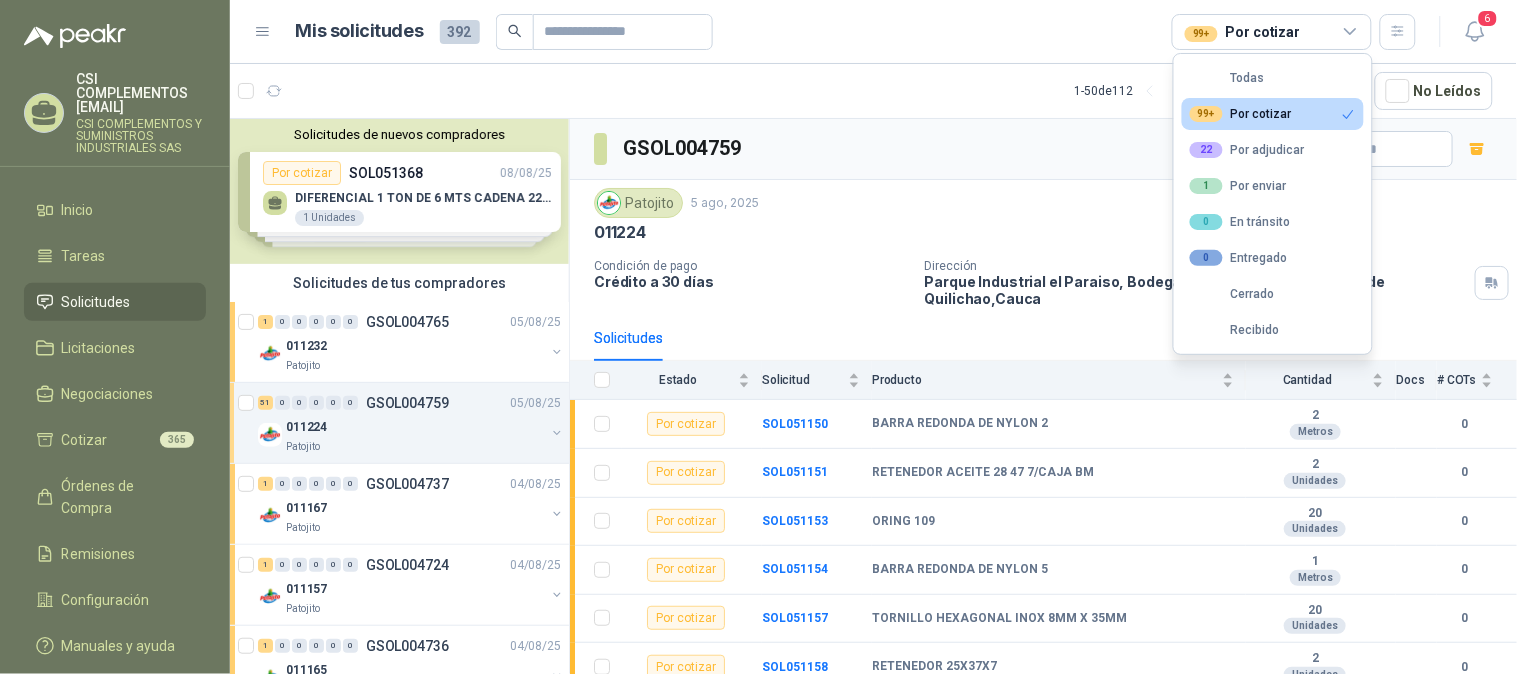 click on "99+ Por cotizar" at bounding box center (1273, 114) 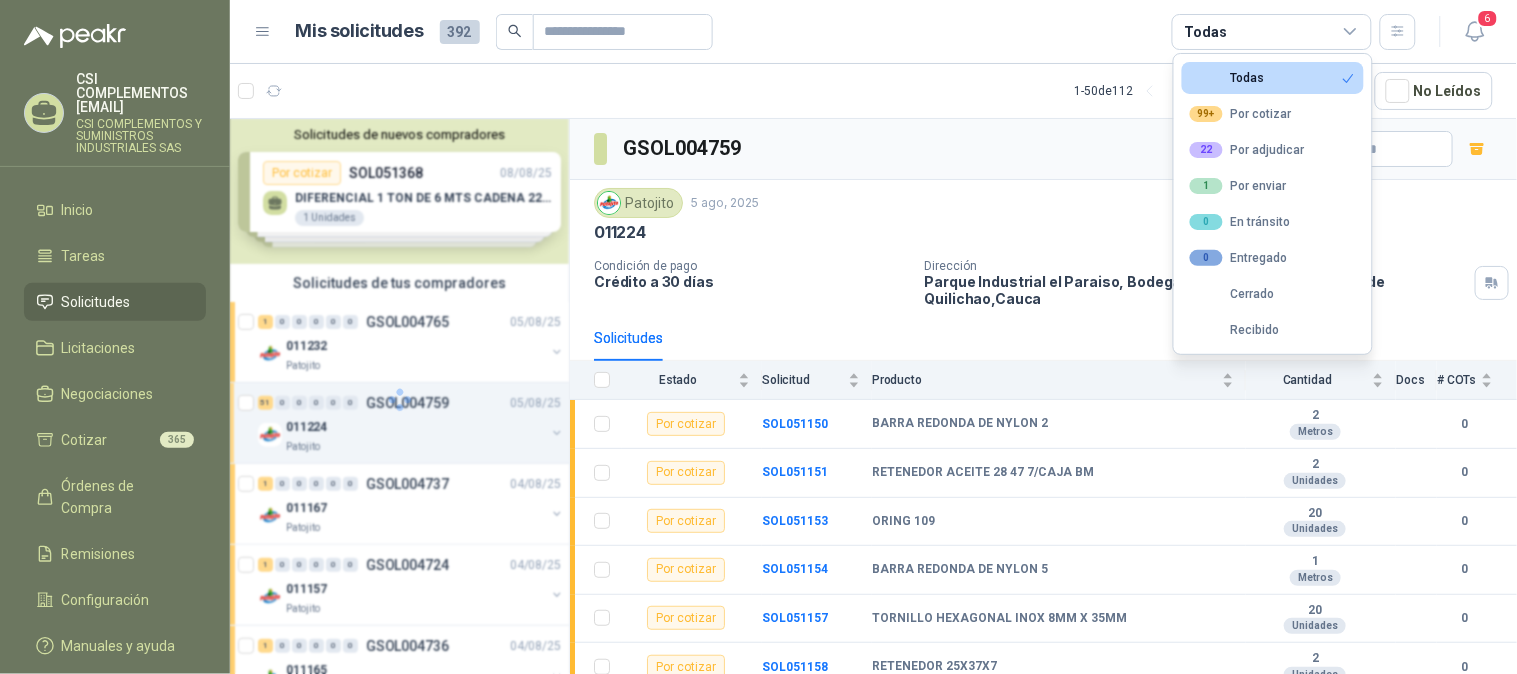 type 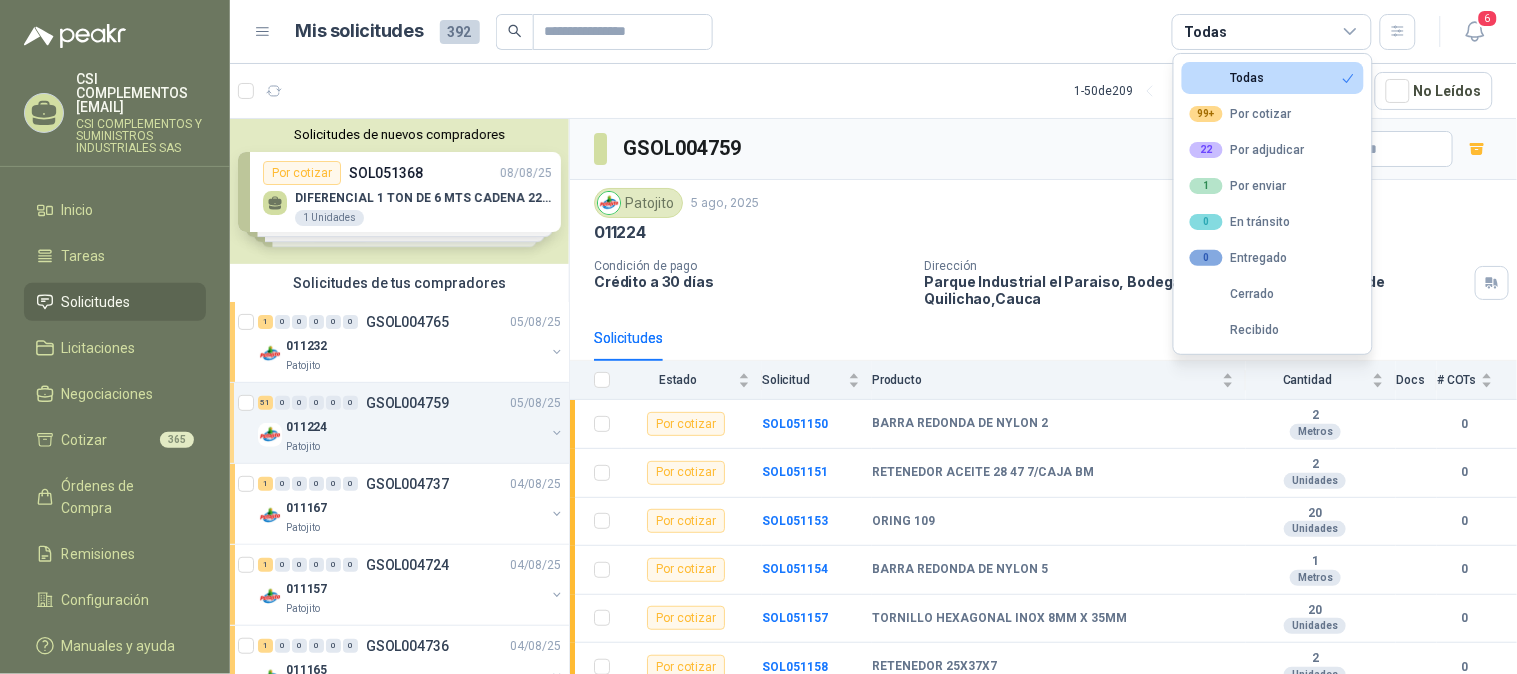 click on "Solicitudes" at bounding box center (96, 302) 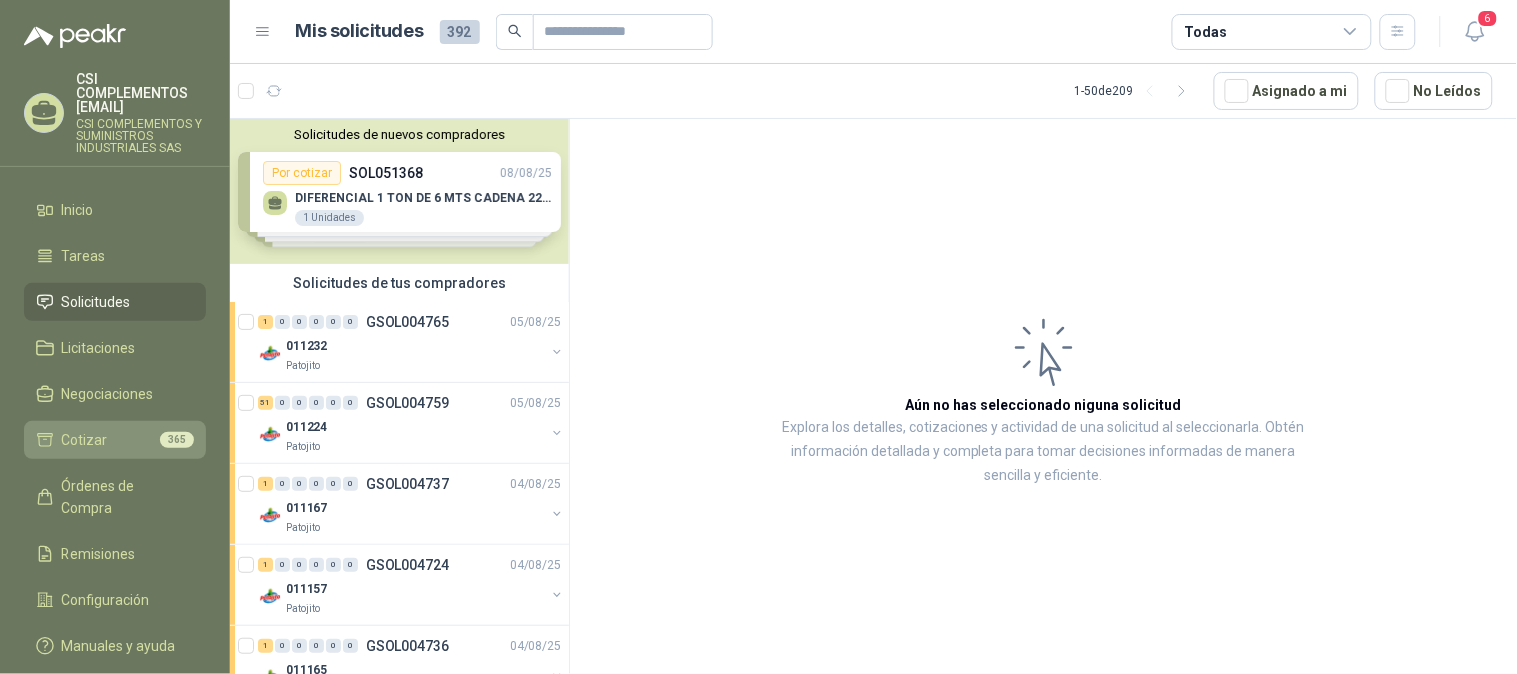 click on "Cotizar 365" at bounding box center [115, 440] 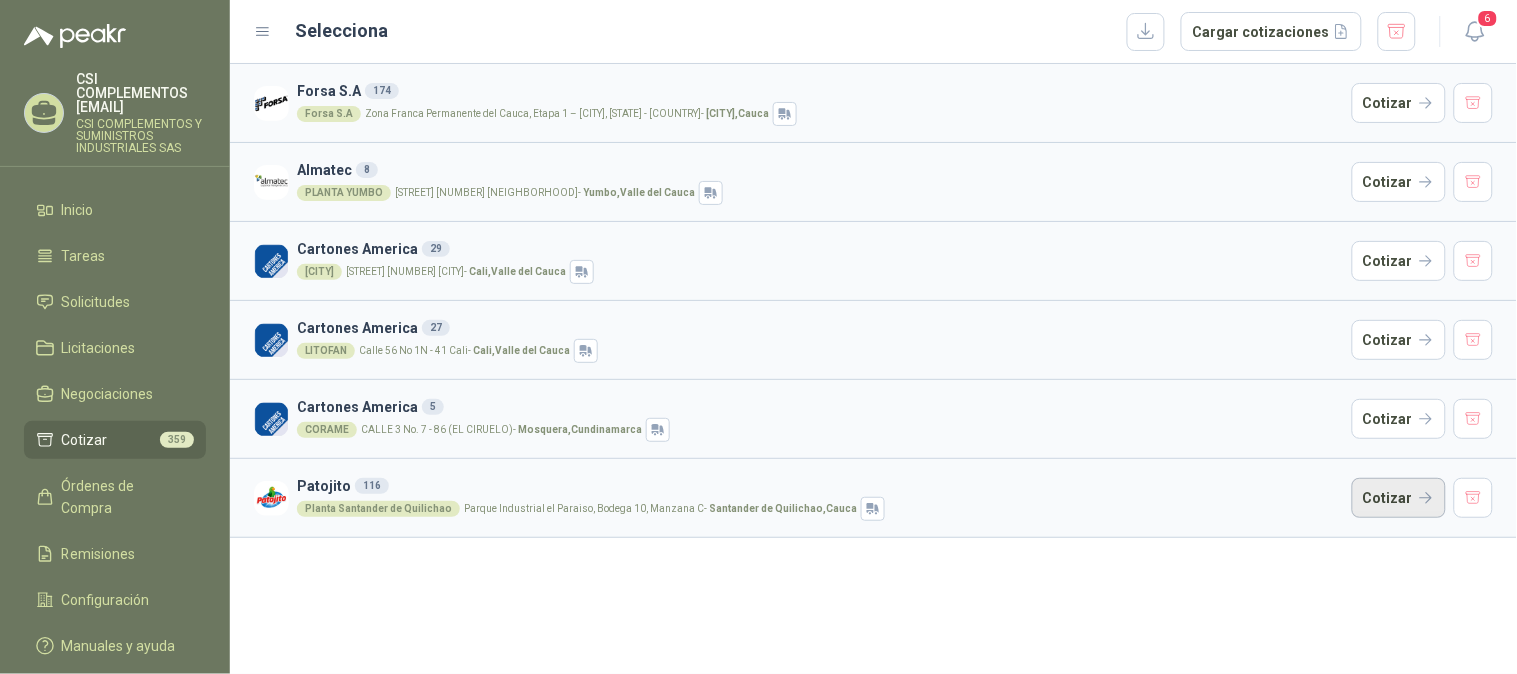 click on "Cotizar" at bounding box center [1399, 498] 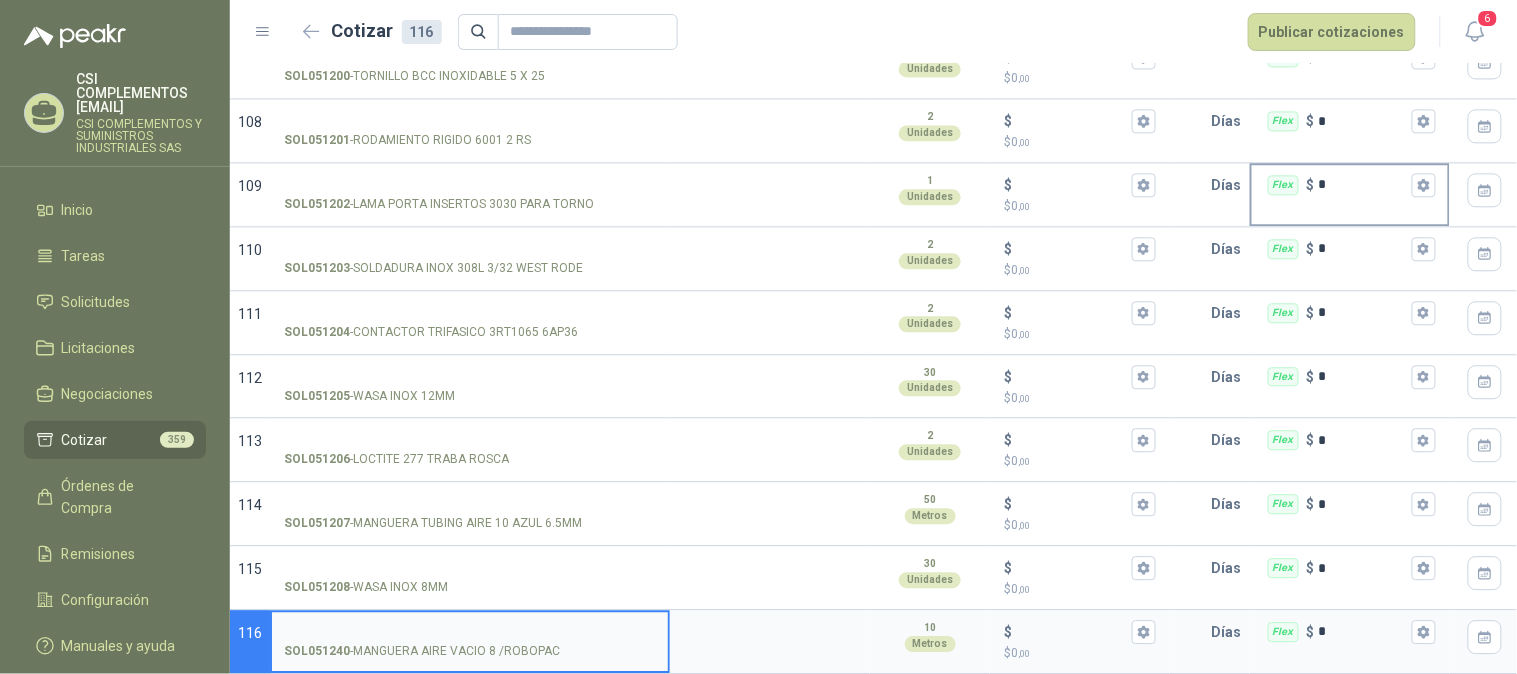 type 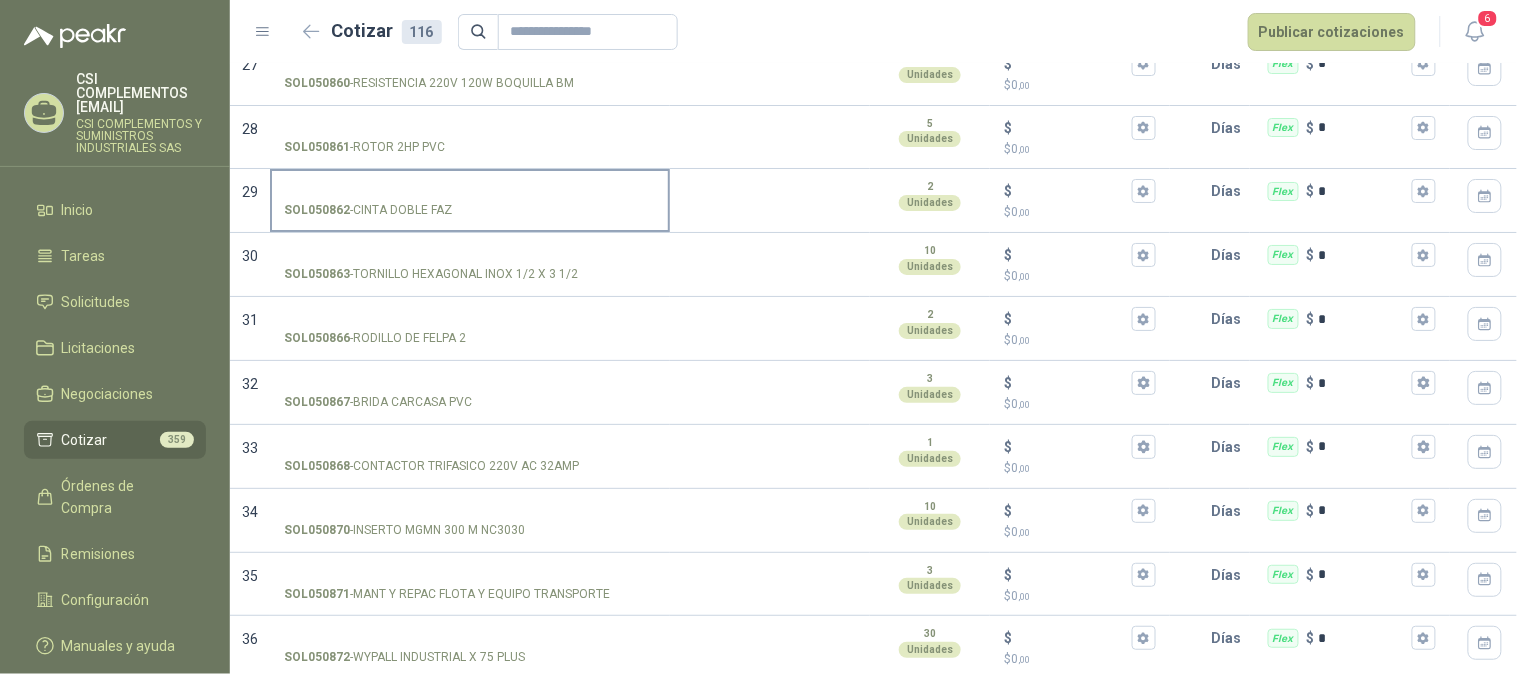 scroll, scrollTop: 1888, scrollLeft: 0, axis: vertical 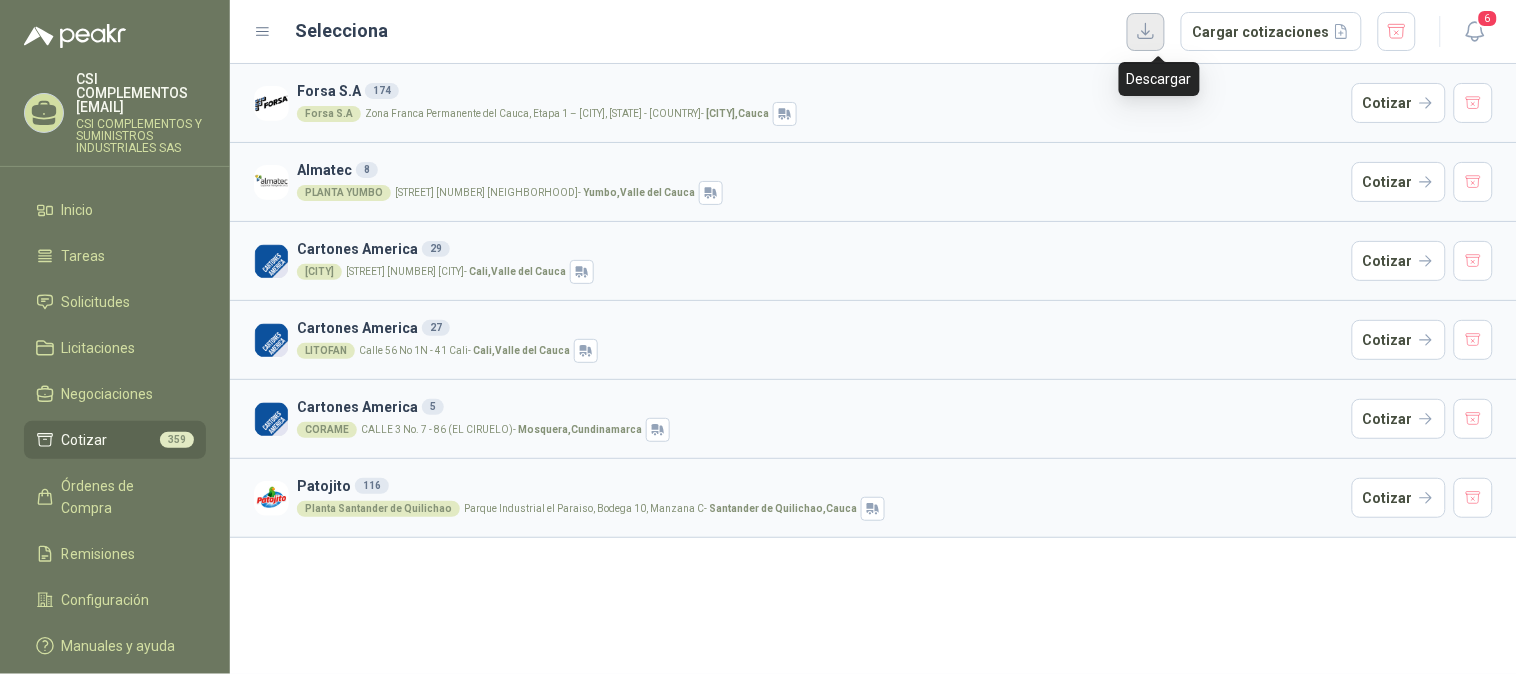click at bounding box center [1146, 32] 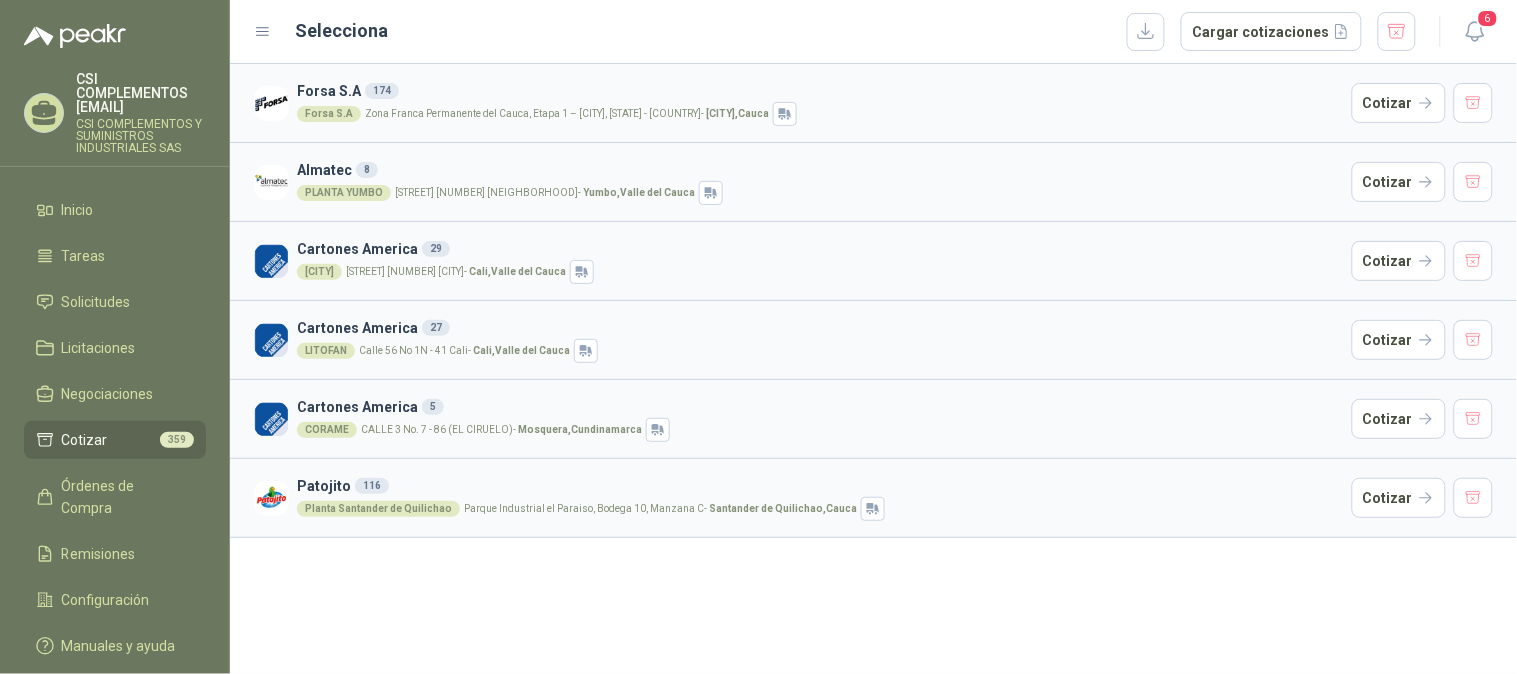 click on "Patojito 116" at bounding box center (820, 486) 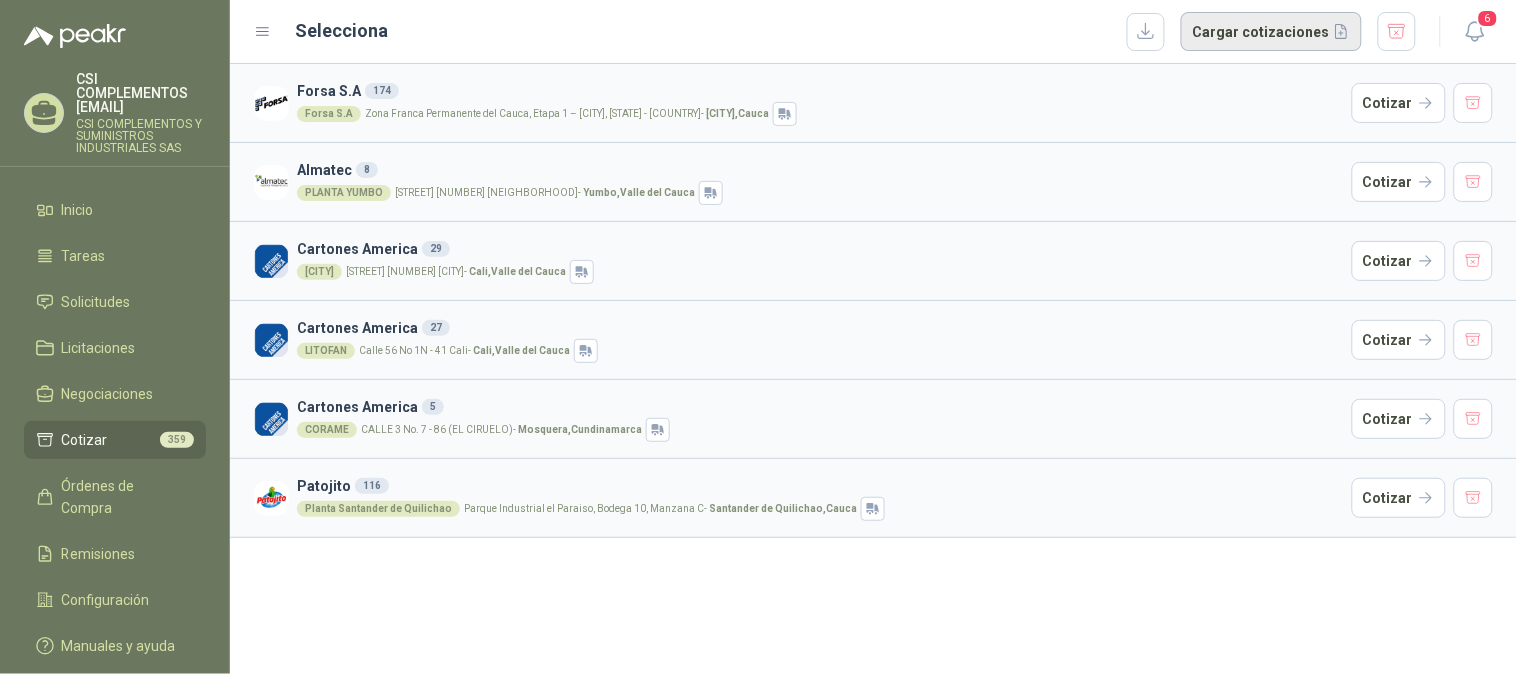 click on "Cargar cotizaciones" at bounding box center (1271, 32) 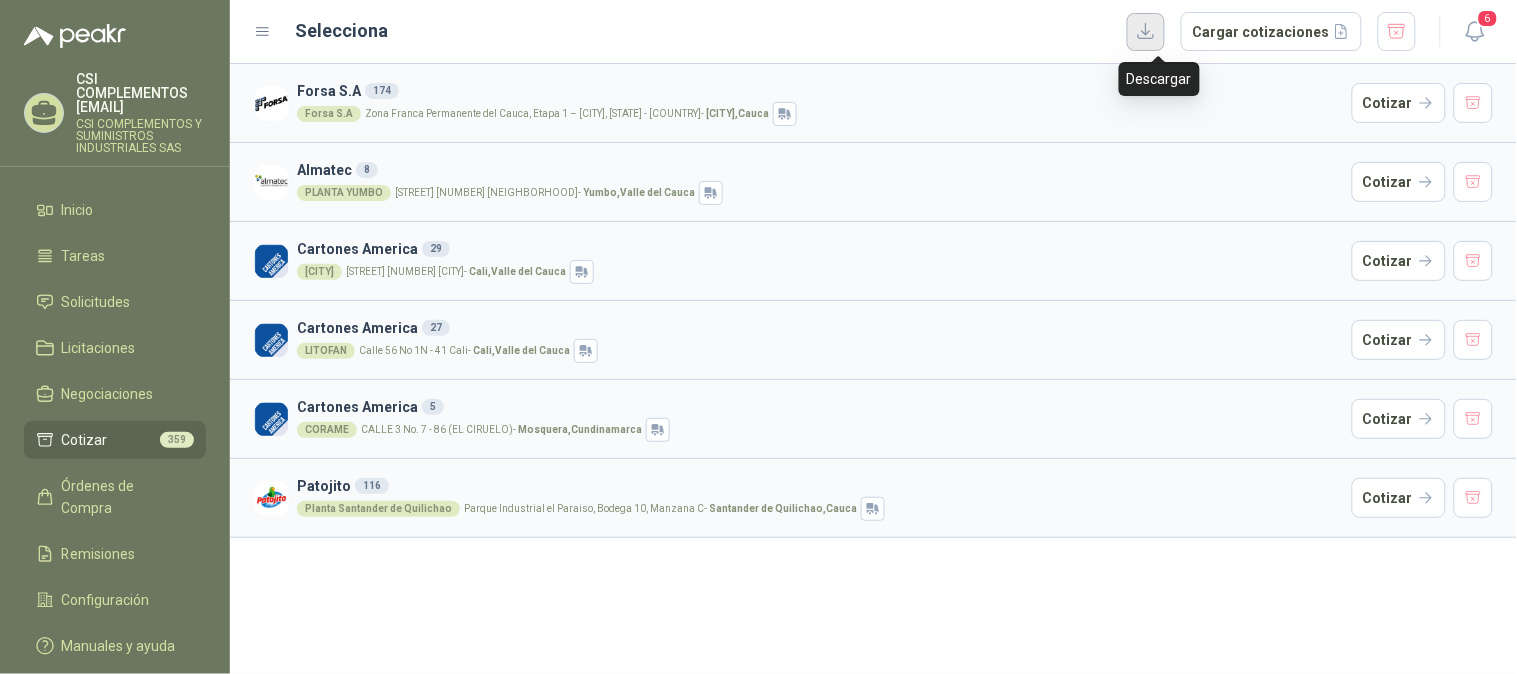 click at bounding box center (1146, 32) 